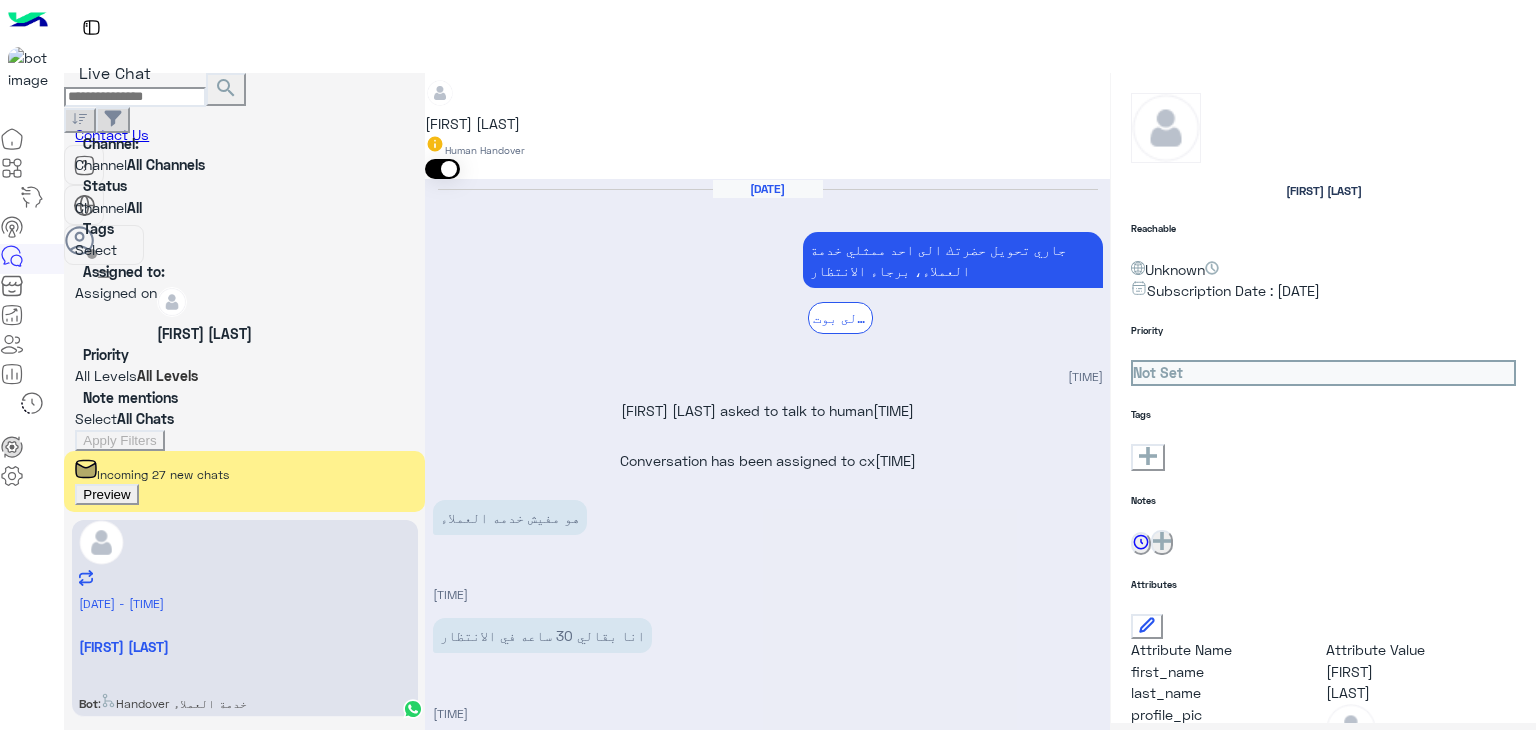 scroll, scrollTop: 0, scrollLeft: 0, axis: both 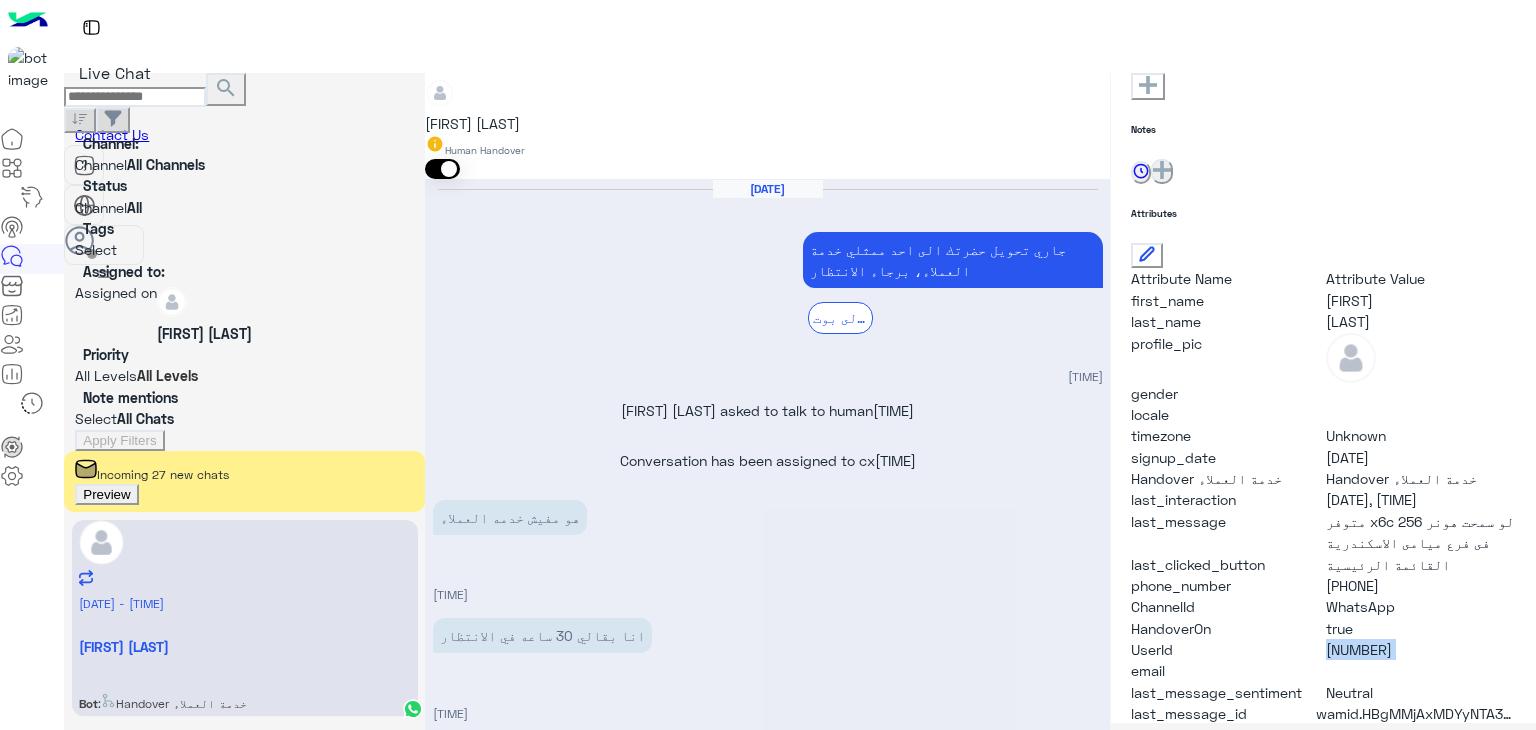click on "Reload" at bounding box center (67, 1117) 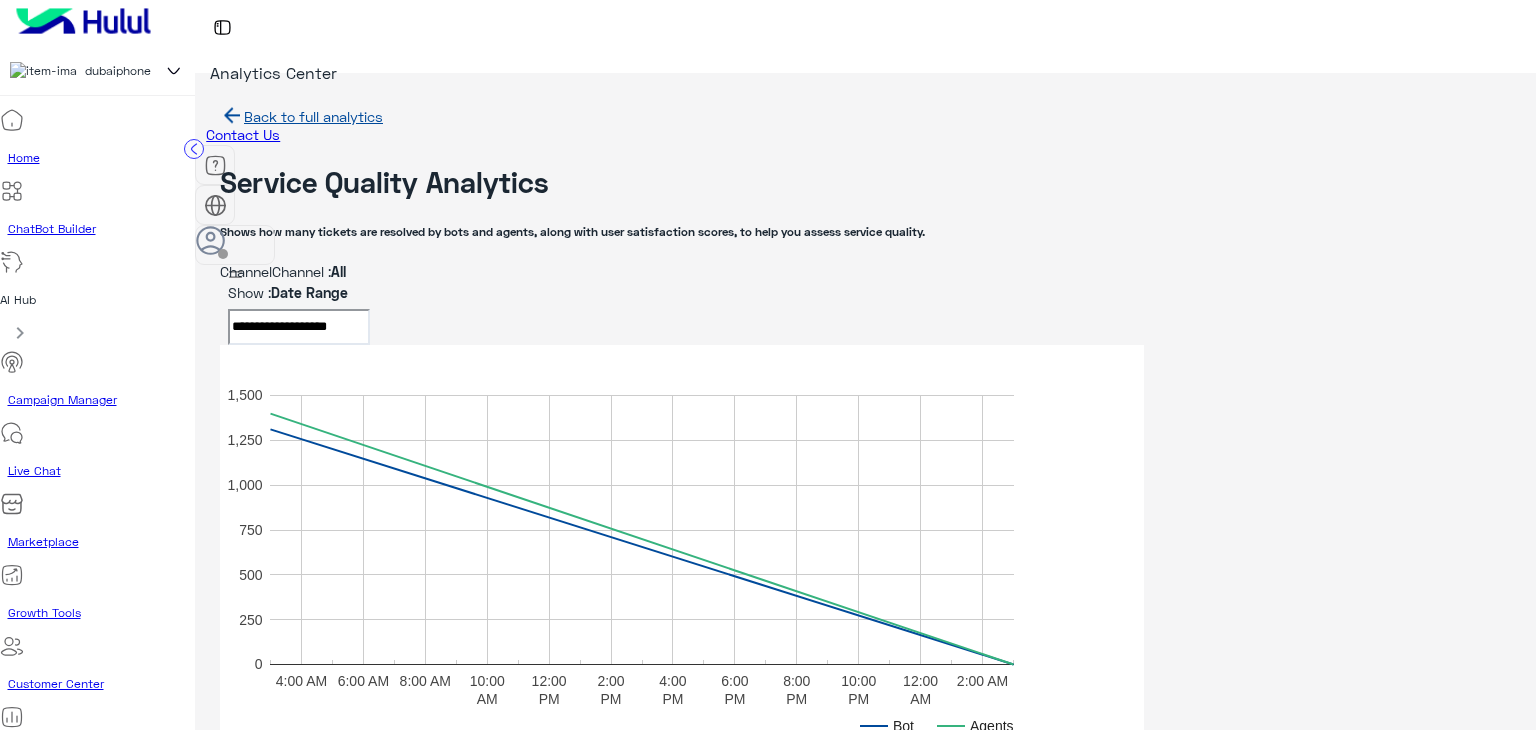 scroll, scrollTop: 0, scrollLeft: 0, axis: both 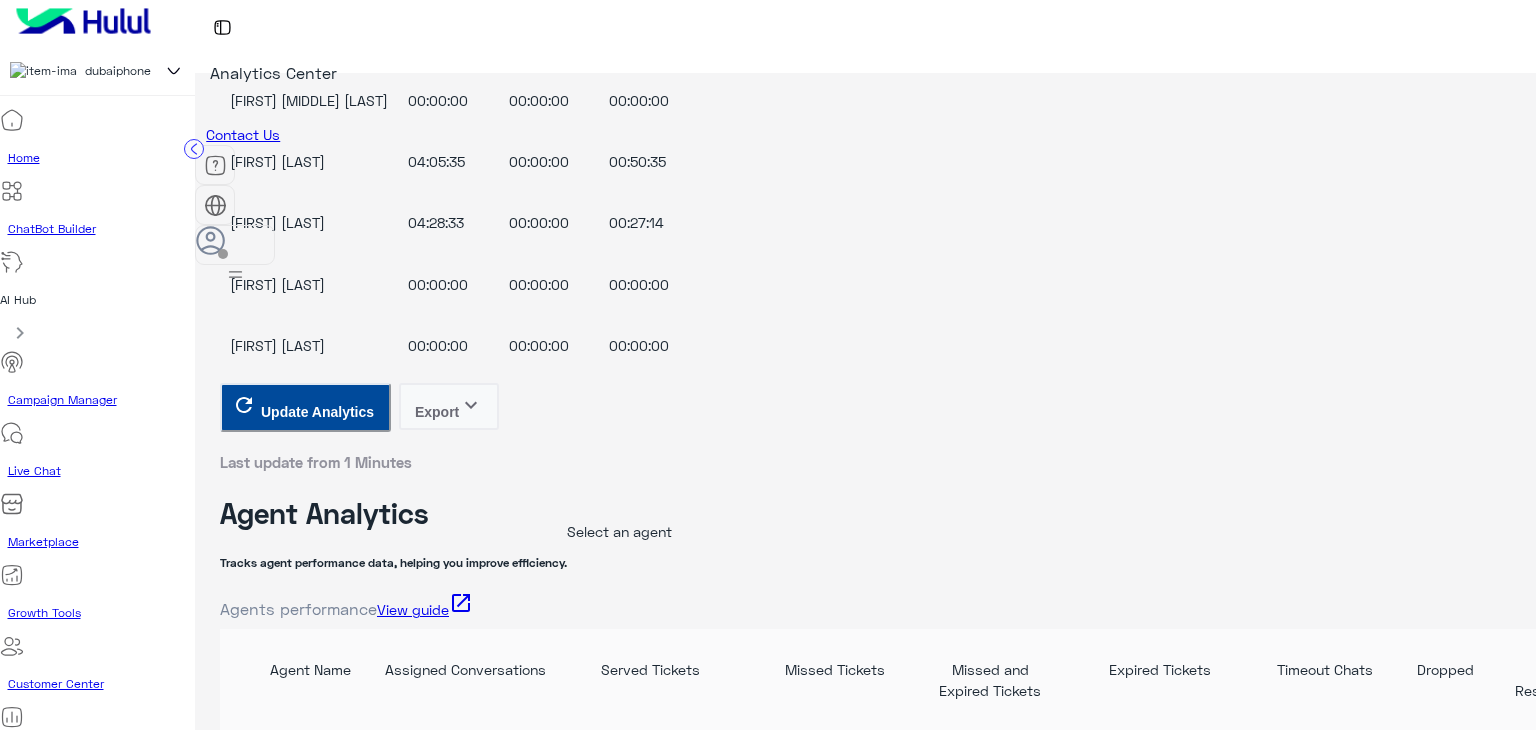 click on "Reload" at bounding box center [67, 886] 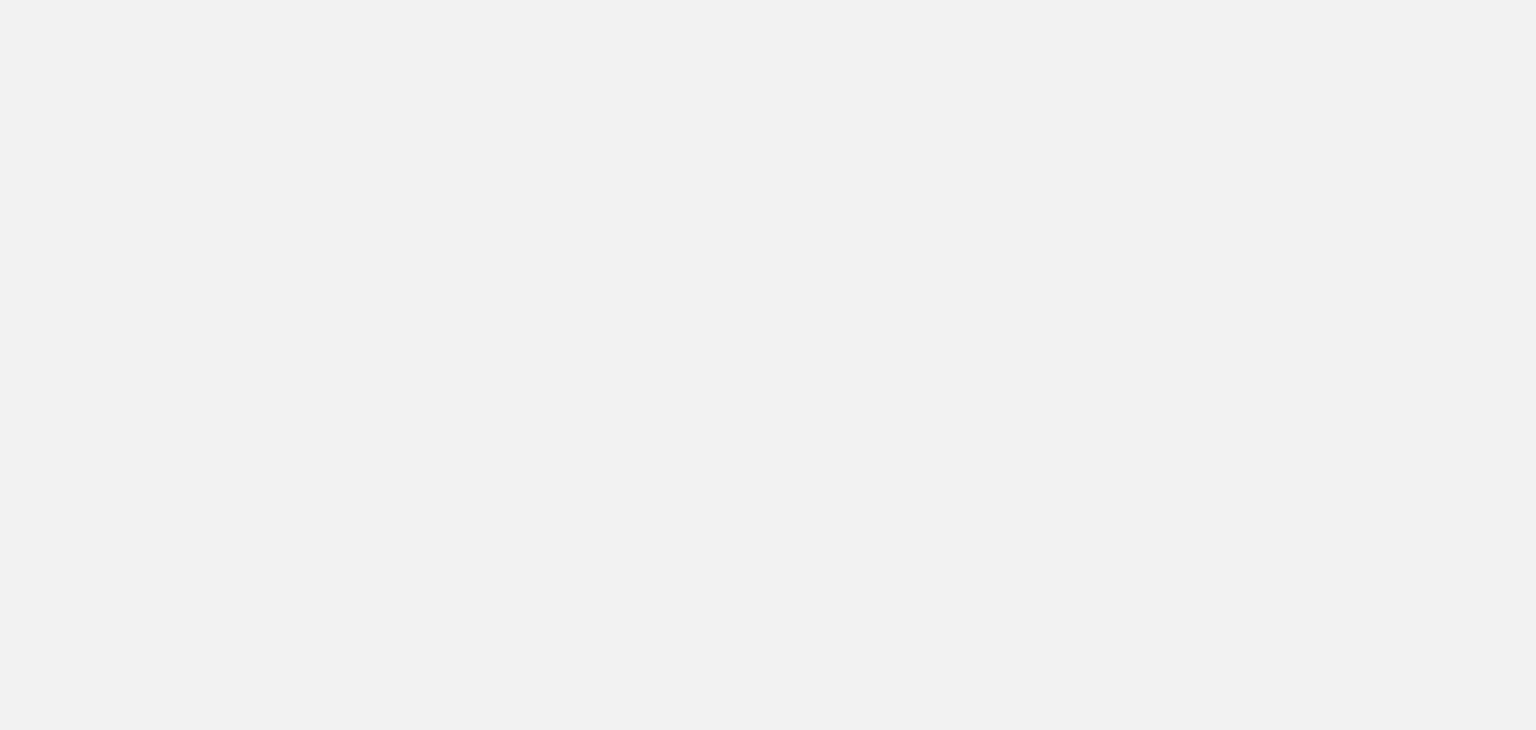 scroll, scrollTop: 0, scrollLeft: 0, axis: both 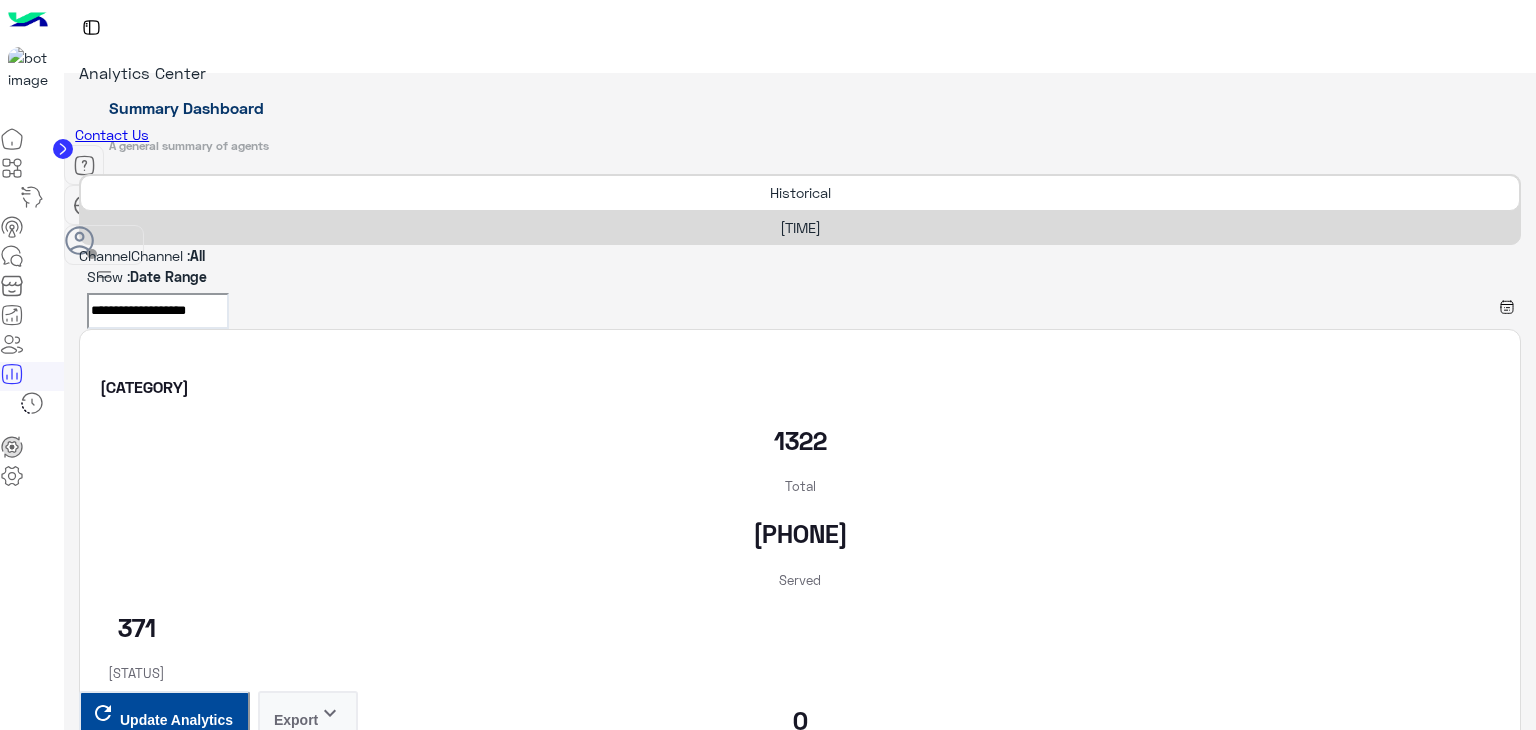 click on "[TIME]" at bounding box center (800, 227) 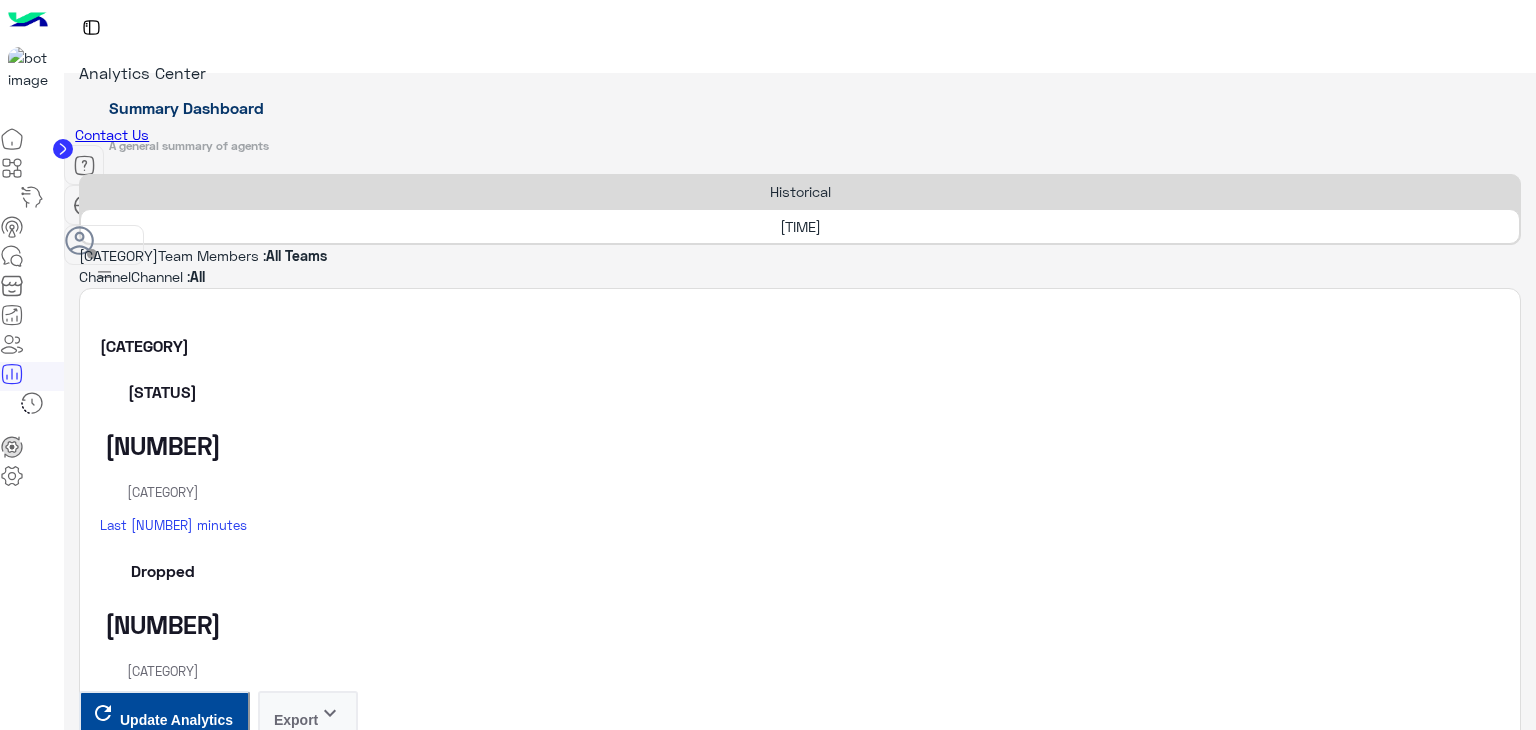 click on "[TIME]" at bounding box center (800, 226) 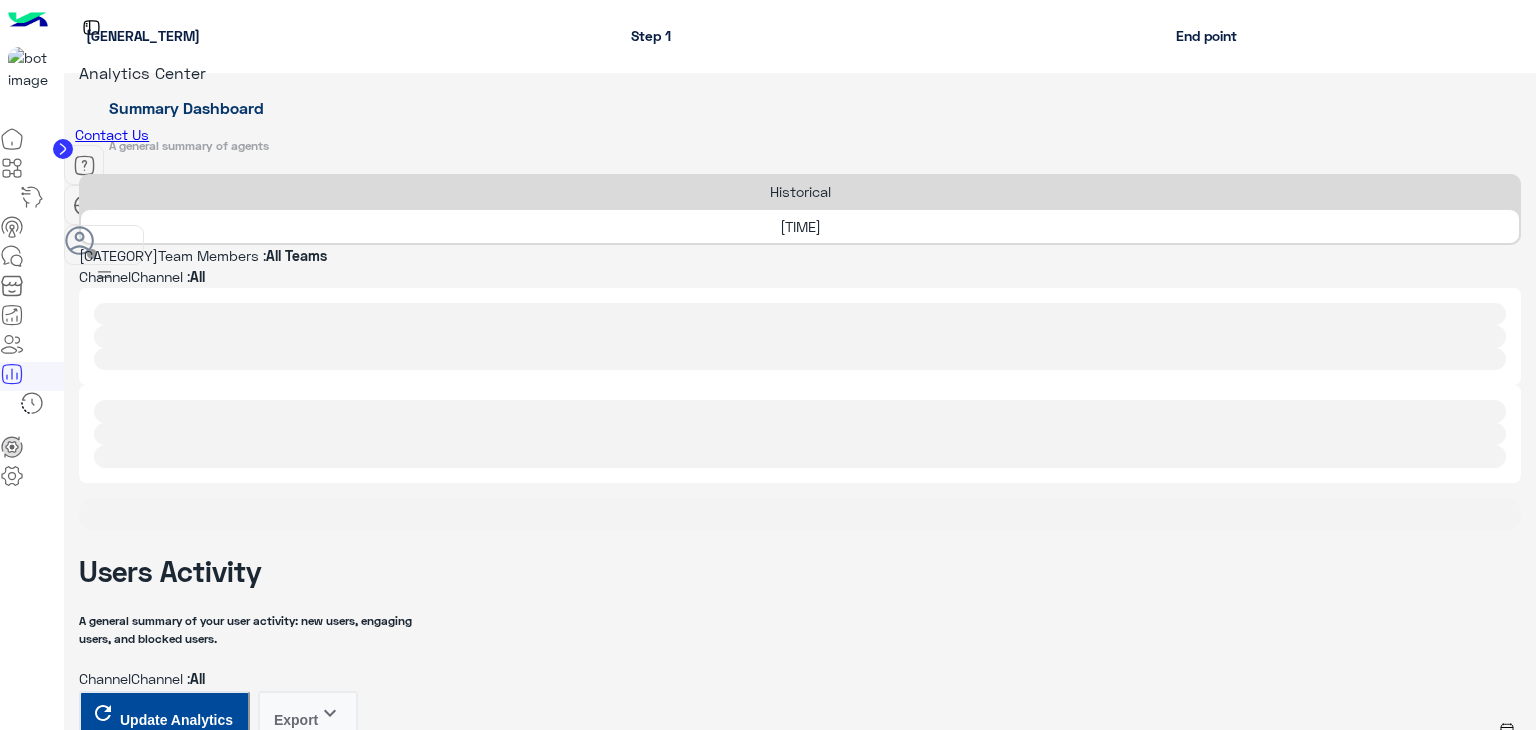 click on "×" at bounding box center [40, 1029] 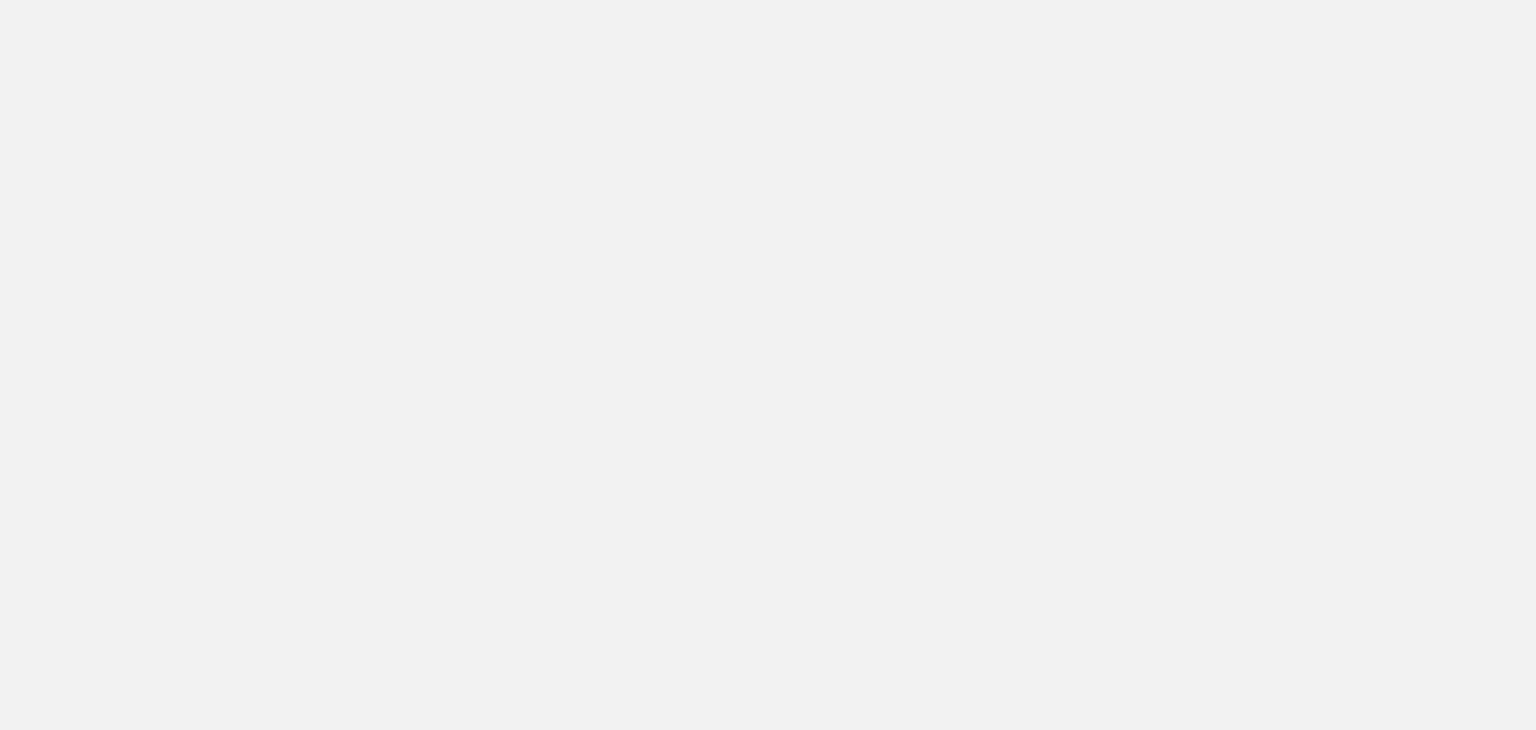 scroll, scrollTop: 0, scrollLeft: 0, axis: both 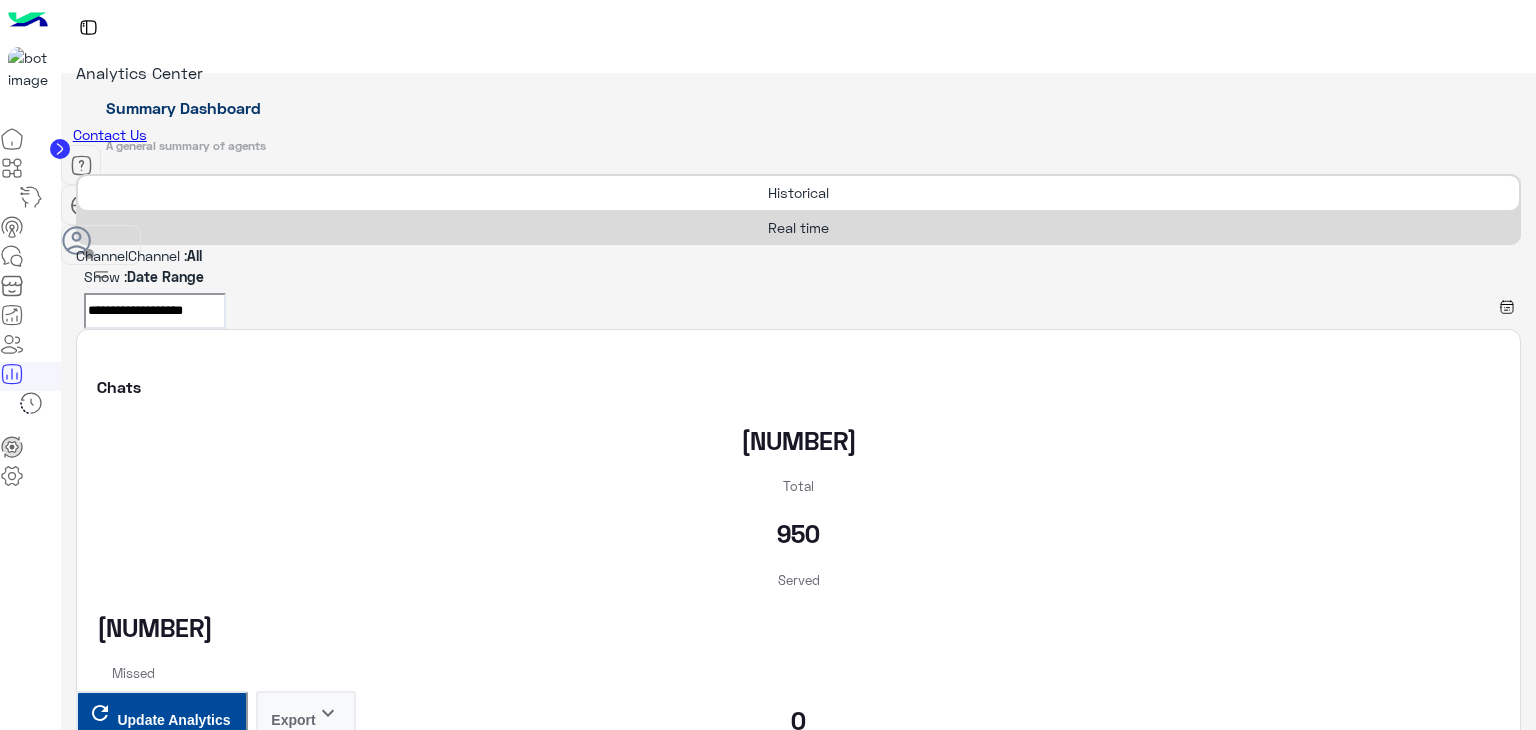 click on "Real time" at bounding box center [798, 227] 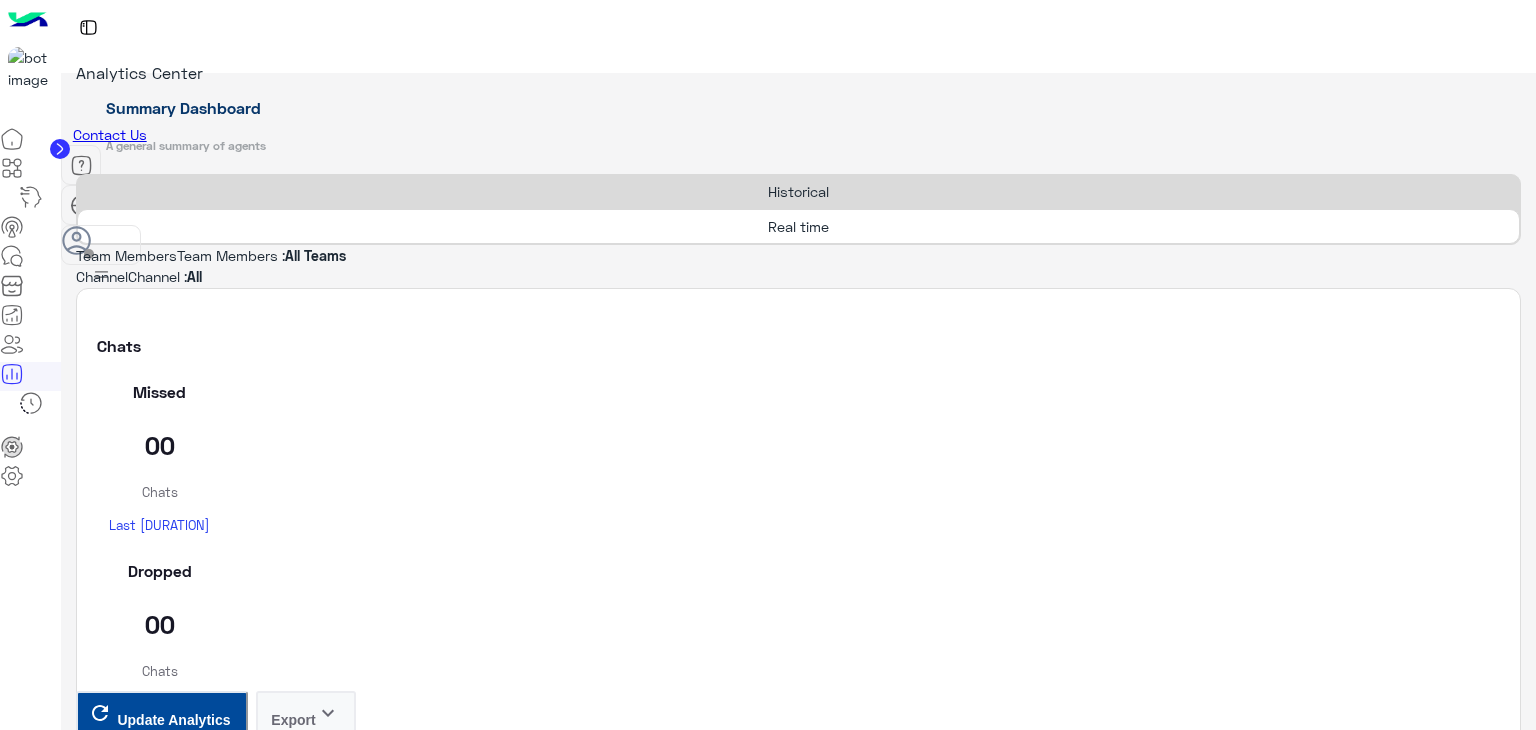 click on "Update Analytics" at bounding box center (173, 3946) 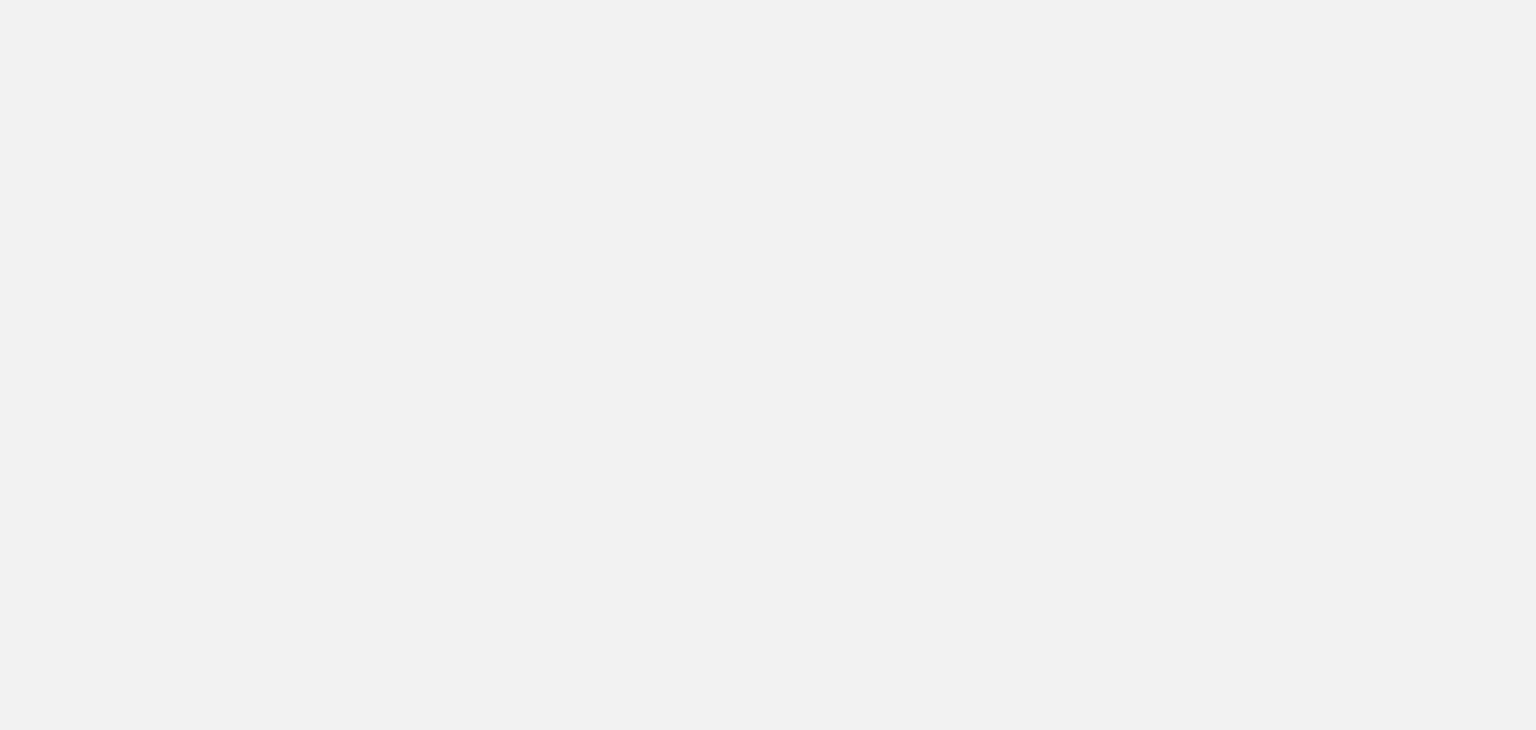 scroll, scrollTop: 0, scrollLeft: 0, axis: both 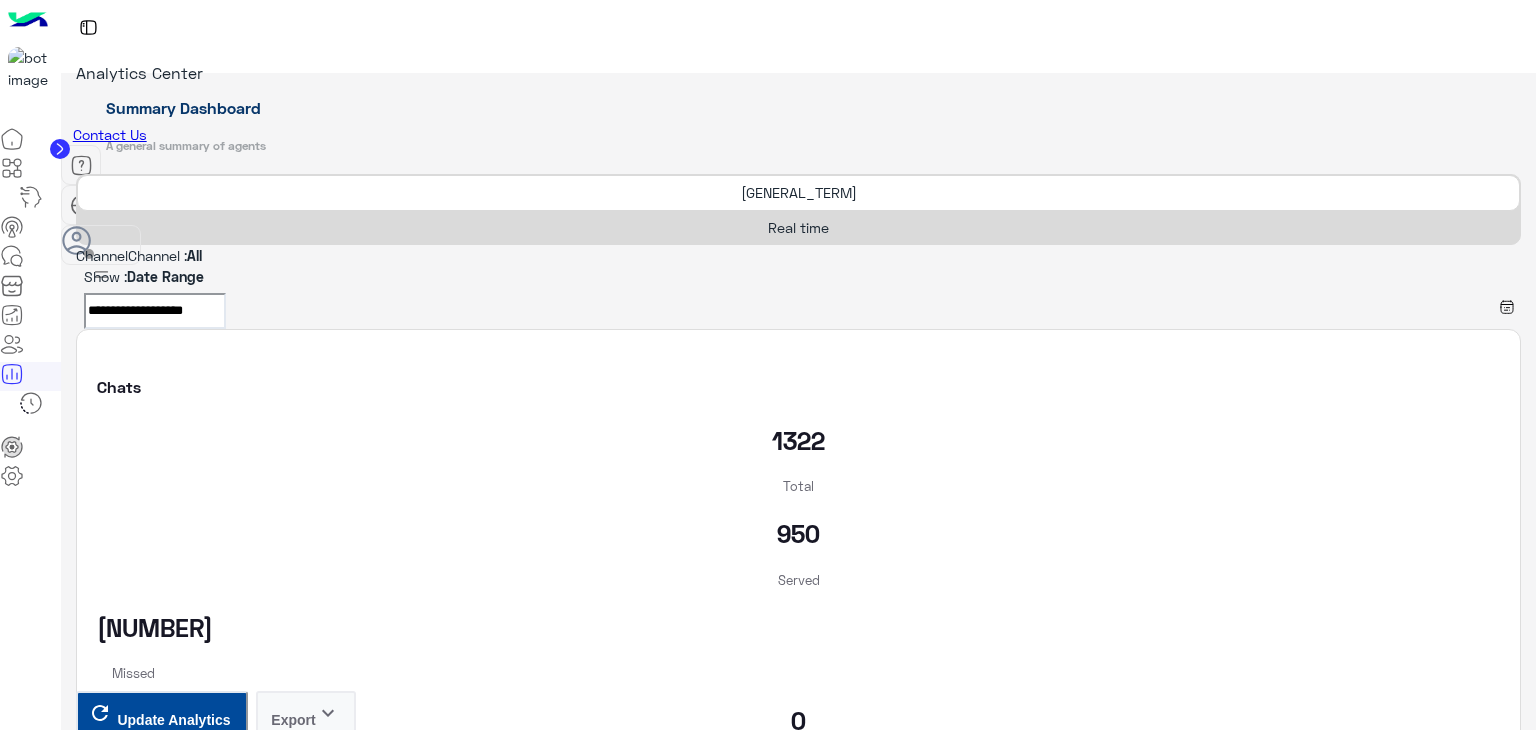 click on "Real time" at bounding box center [798, 227] 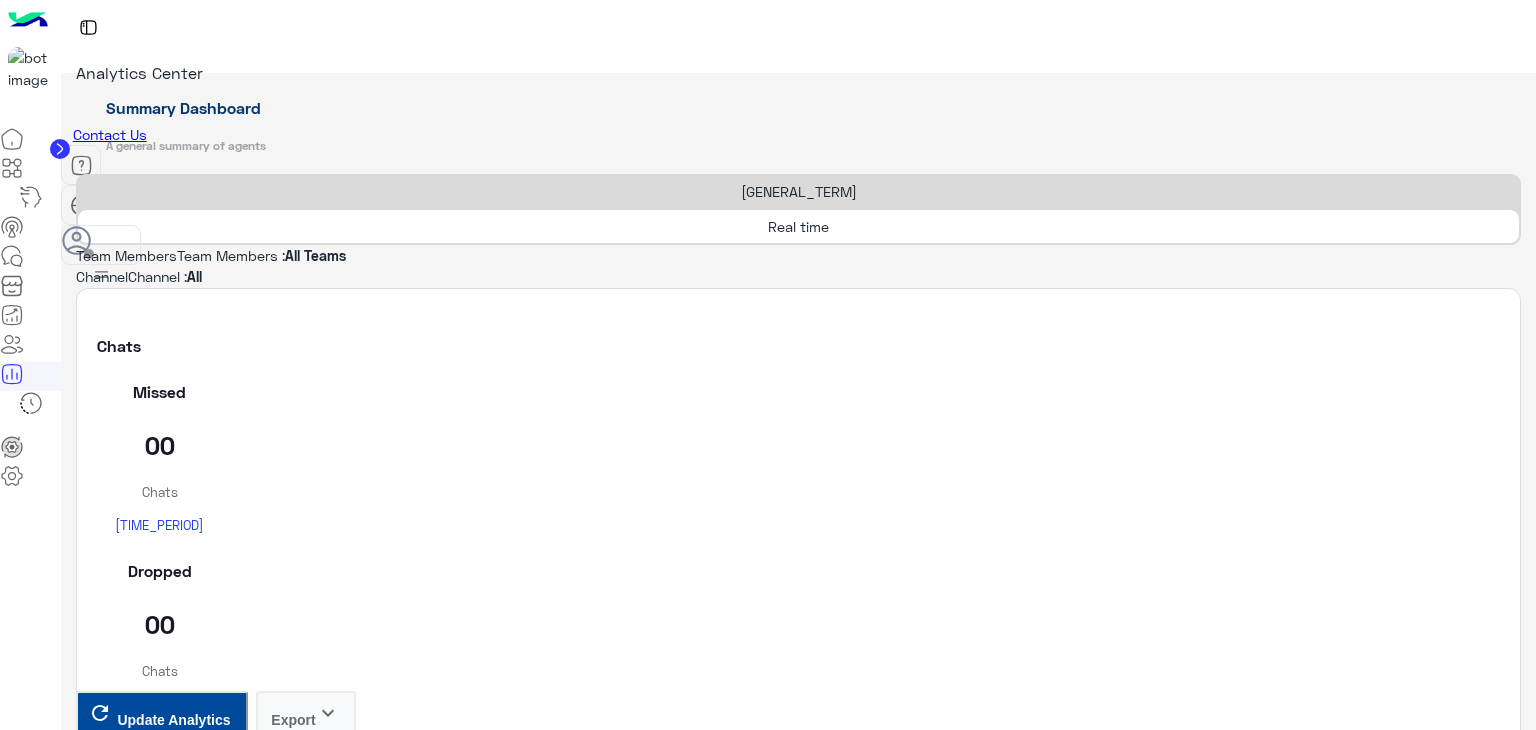 click on "Update Analytics" at bounding box center [173, 3946] 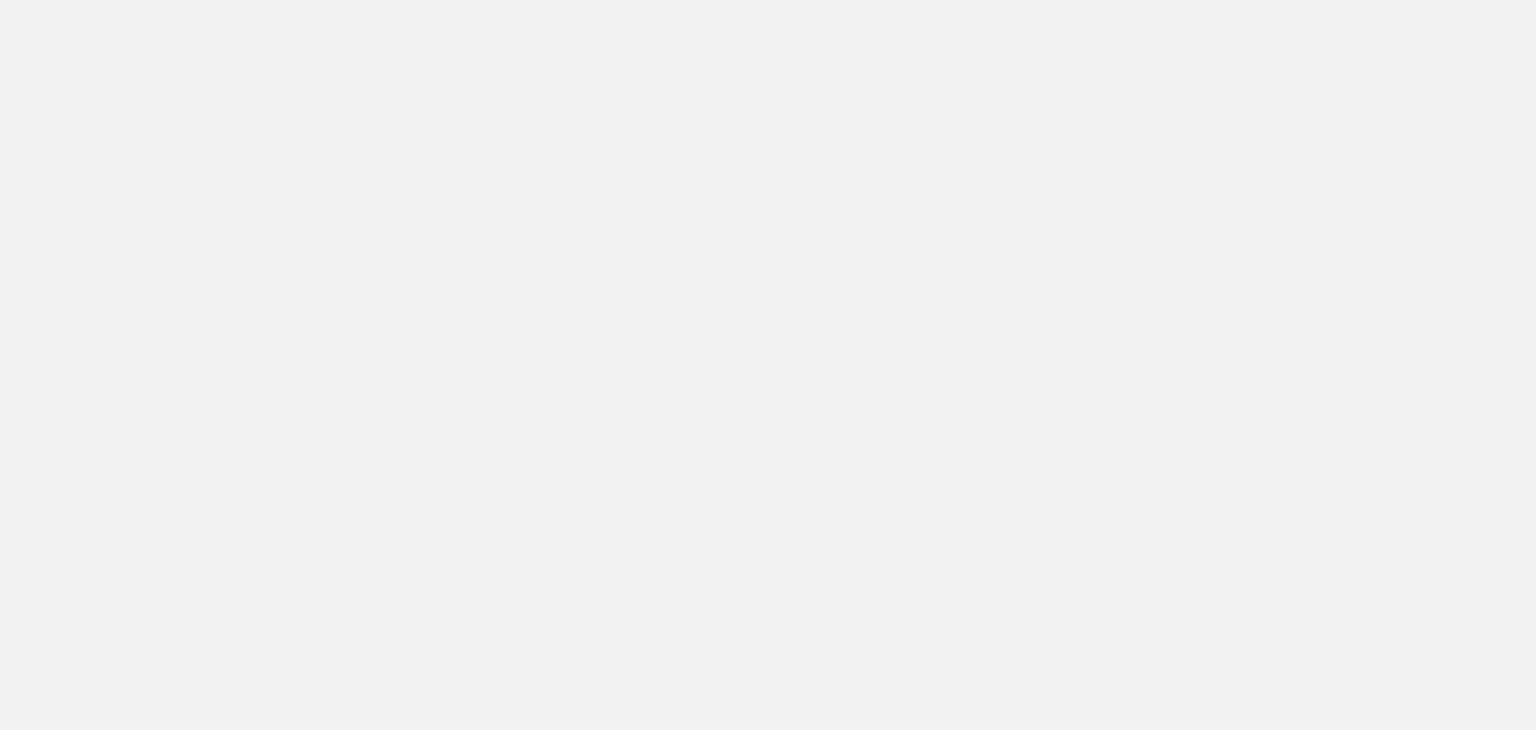 scroll, scrollTop: 0, scrollLeft: 0, axis: both 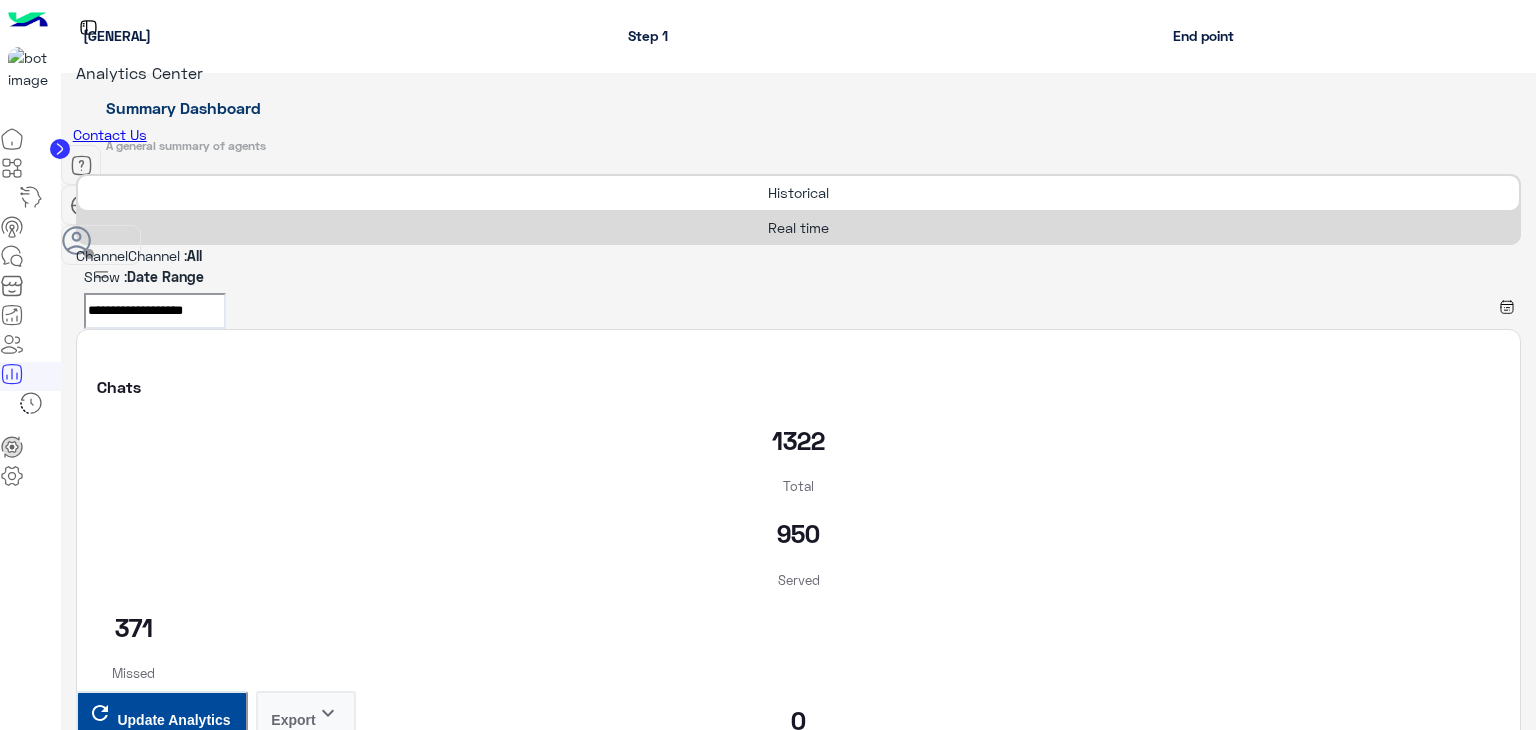 click at bounding box center [798, 255] 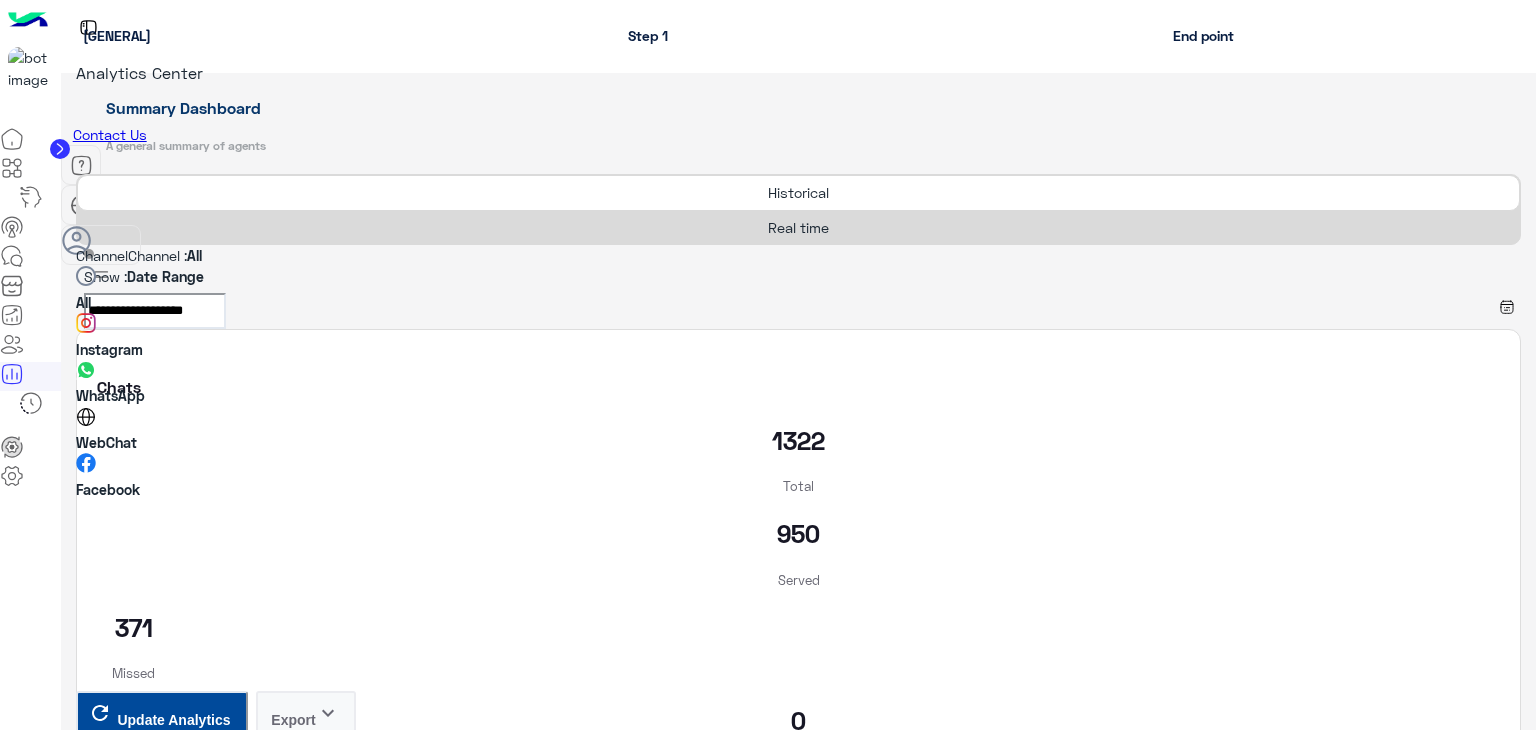 click on "WhatsApp" at bounding box center (110, 395) 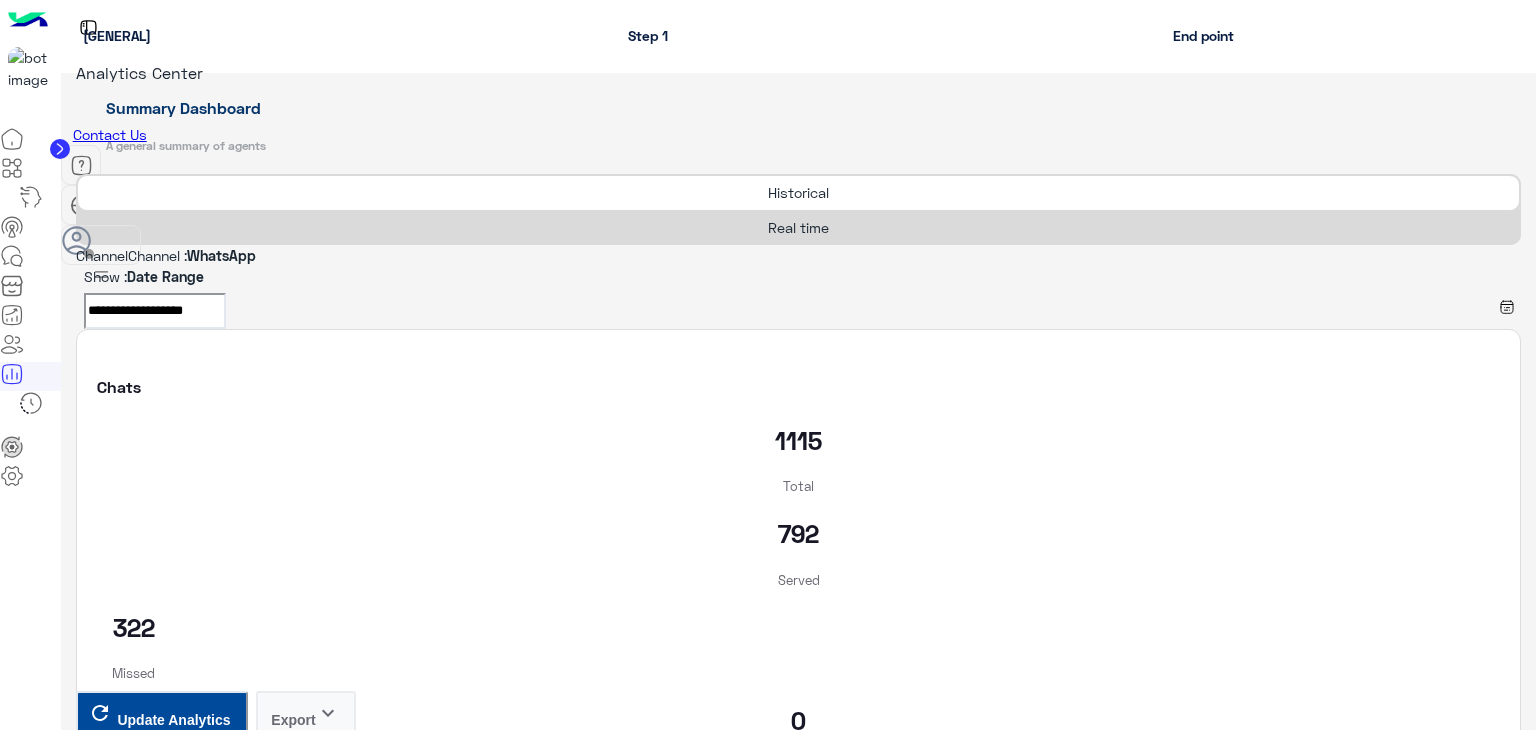 click on "**********" at bounding box center (155, 311) 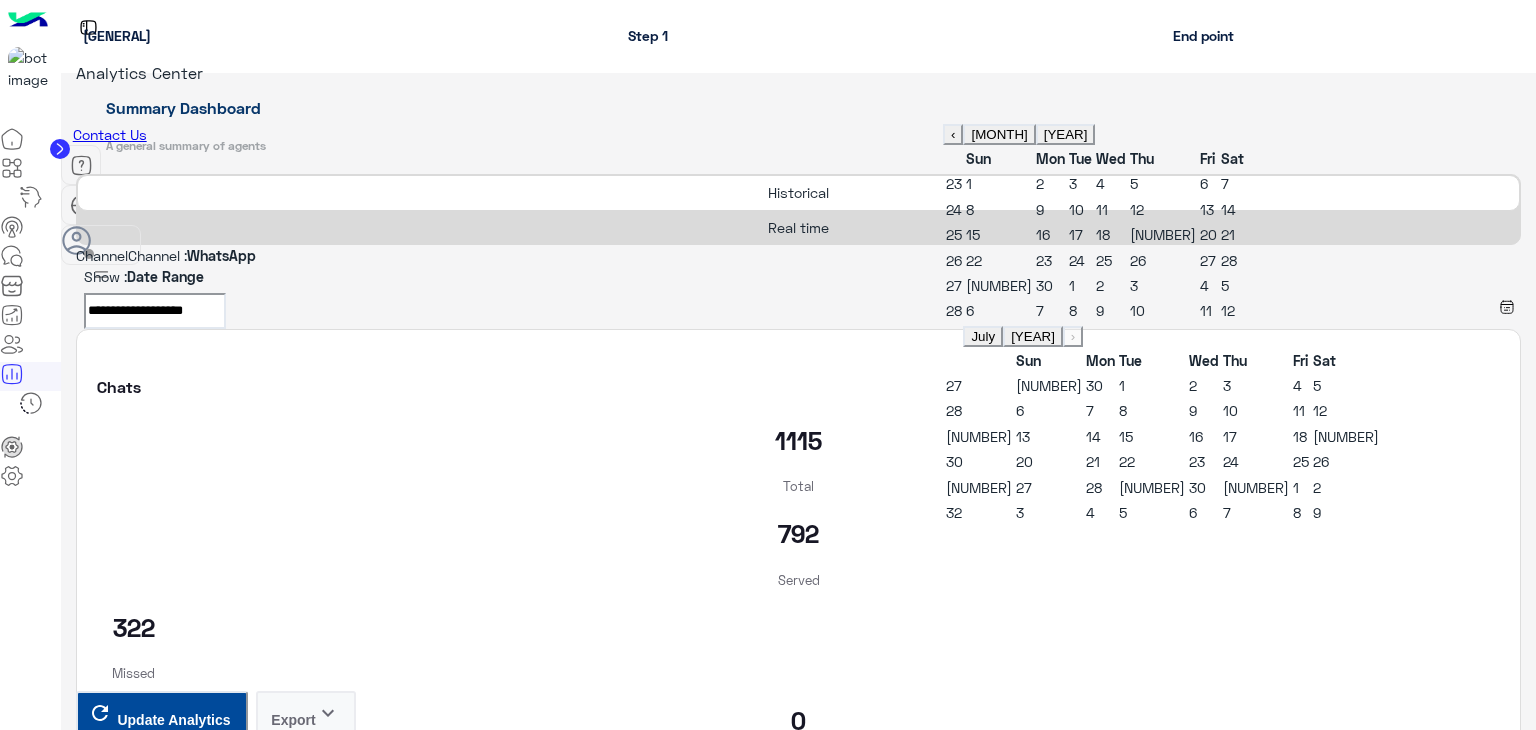 click on "1" at bounding box center (1122, 385) 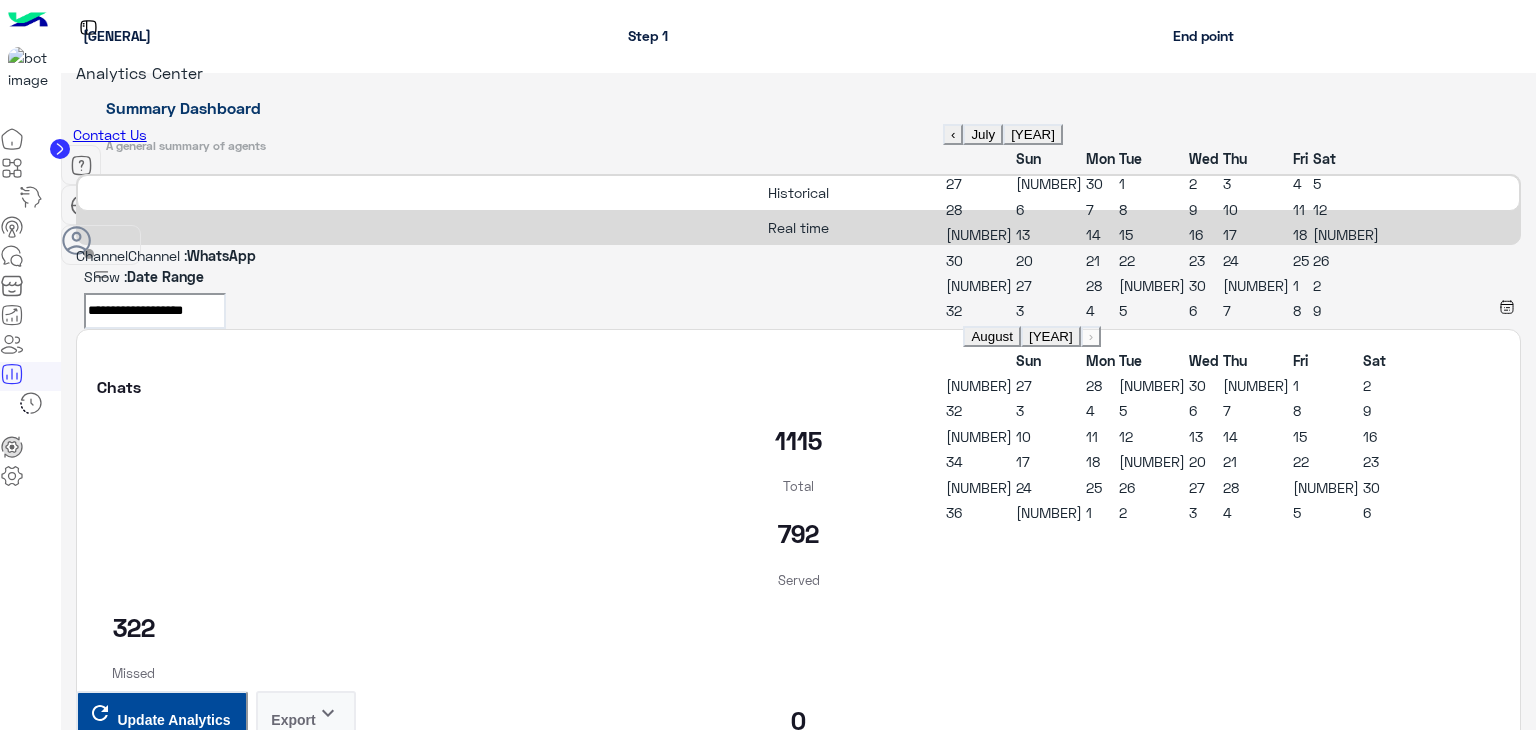 click on "1" at bounding box center (1122, 183) 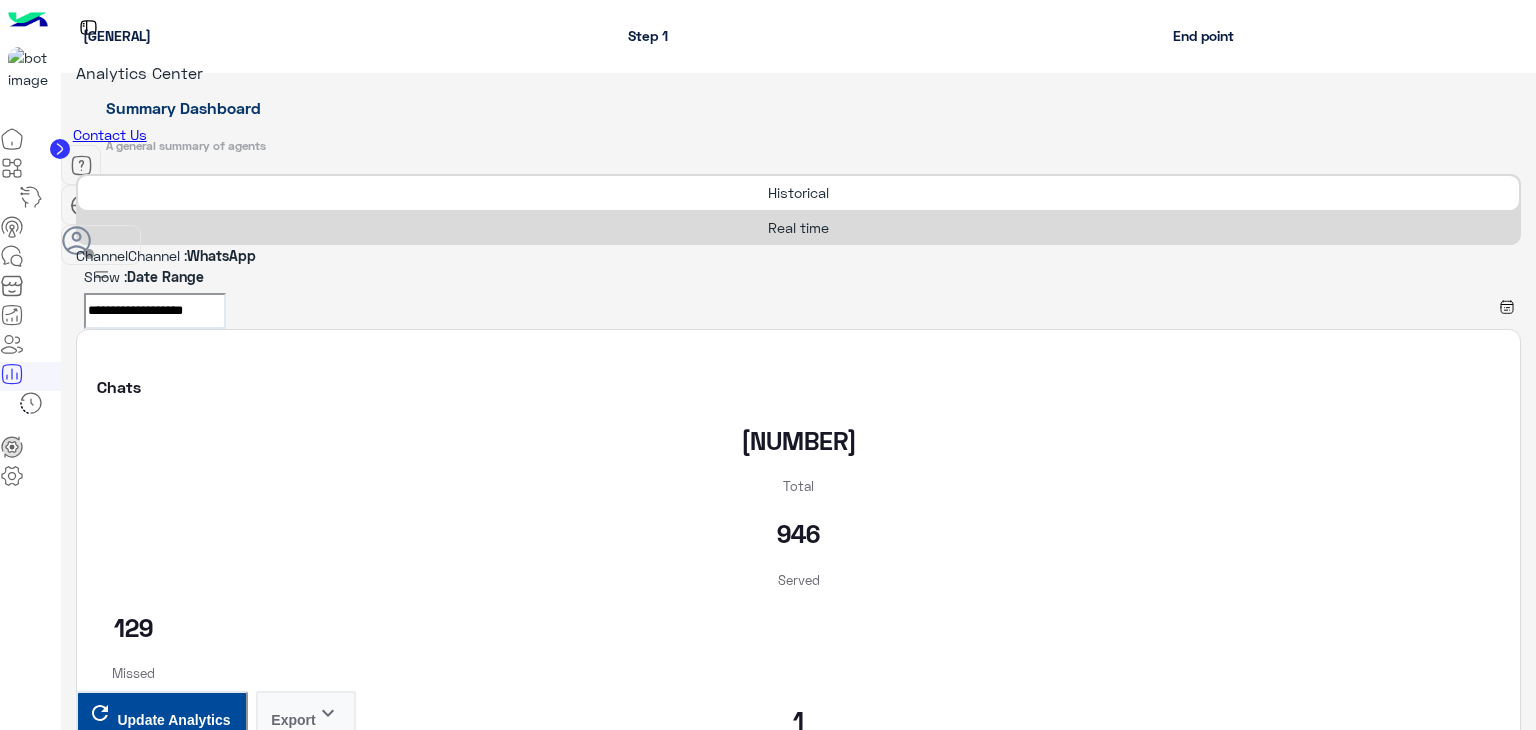 click at bounding box center [798, 255] 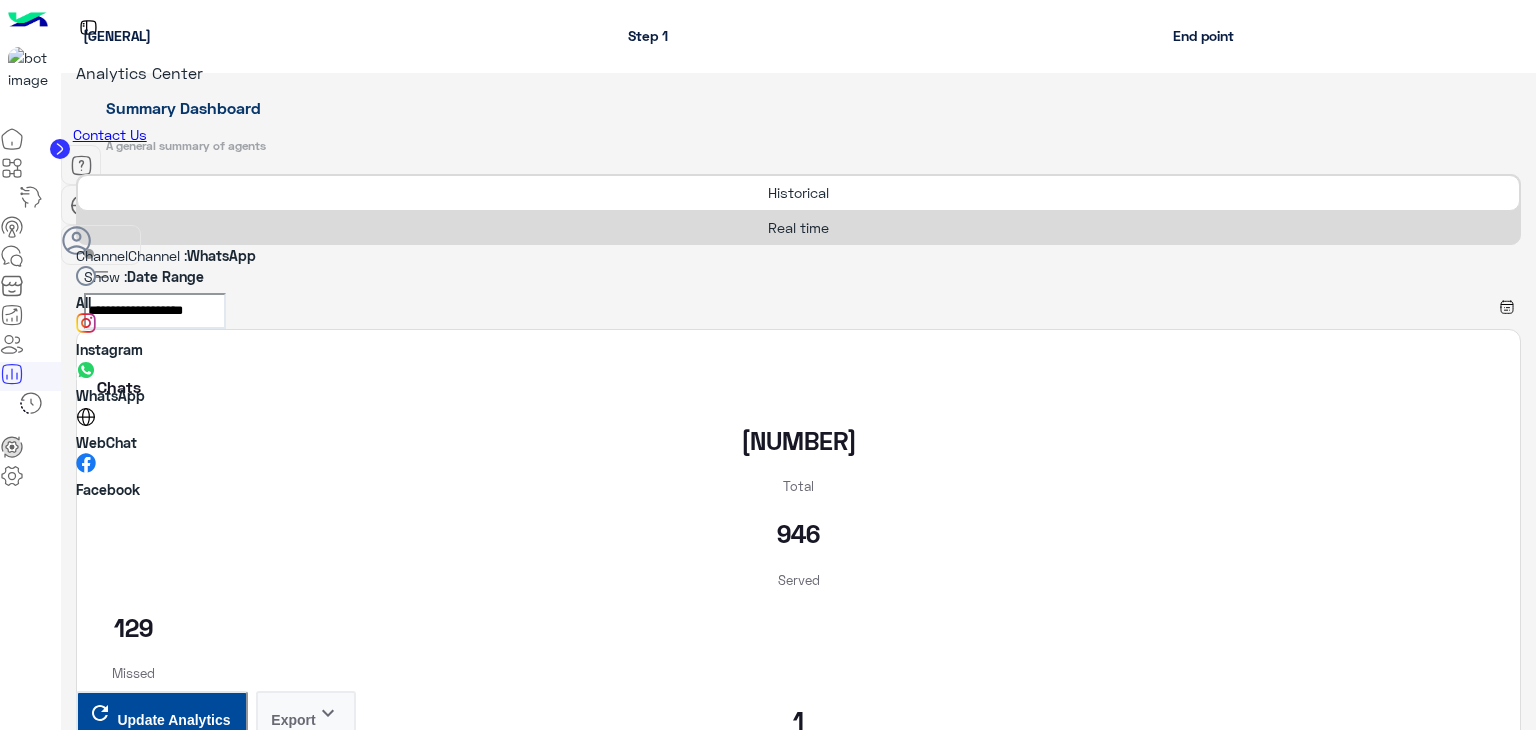 click on "Instagram" at bounding box center [109, 349] 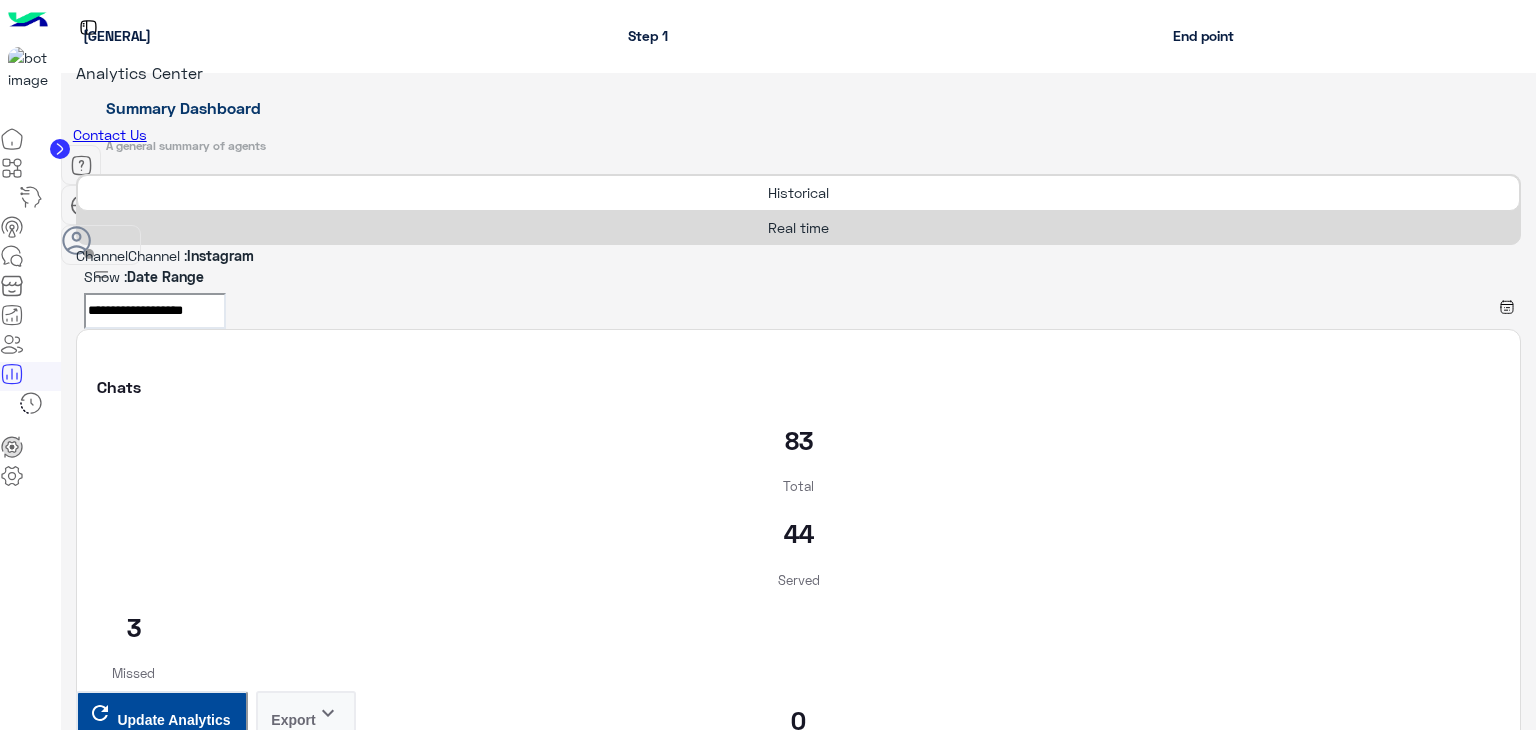 click at bounding box center (798, 255) 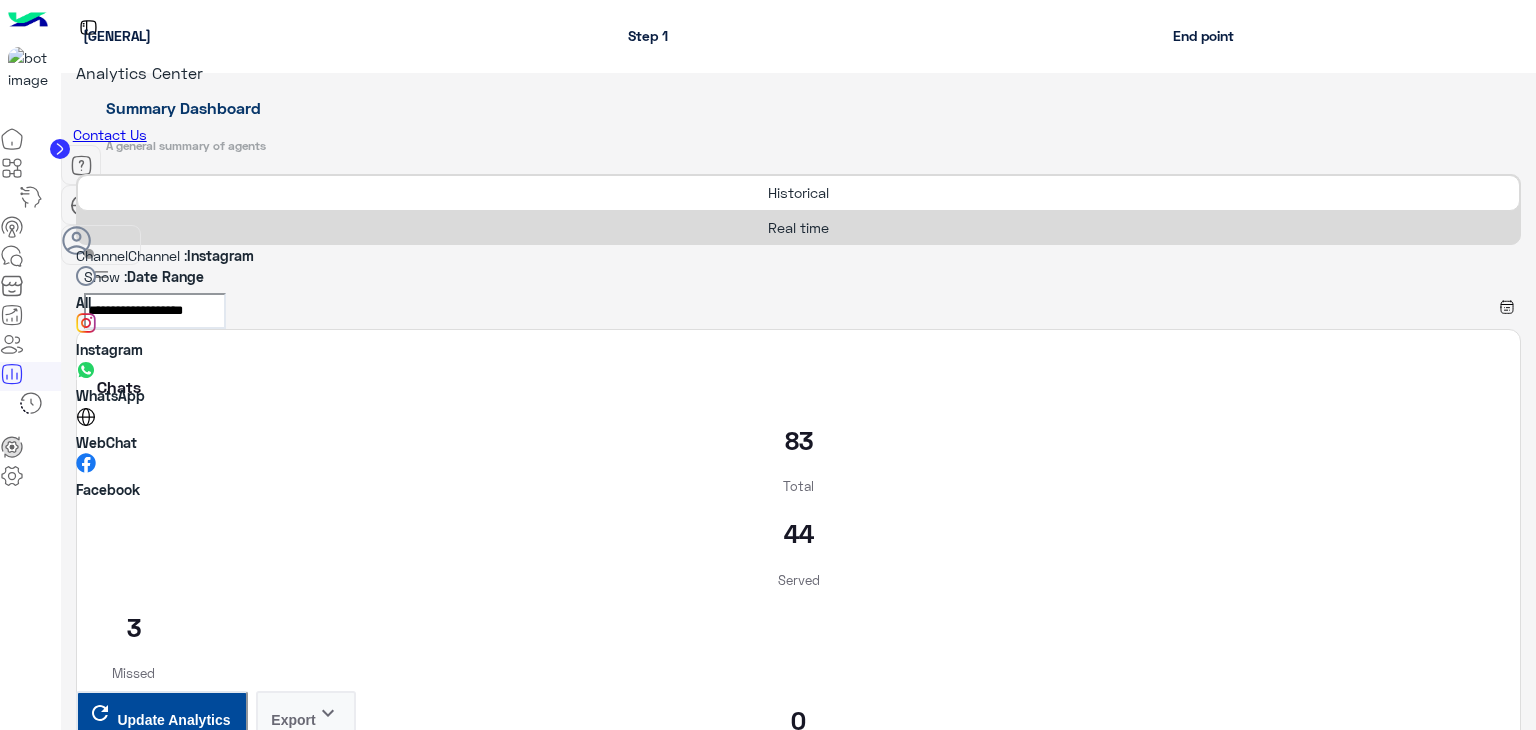 scroll, scrollTop: 42, scrollLeft: 0, axis: vertical 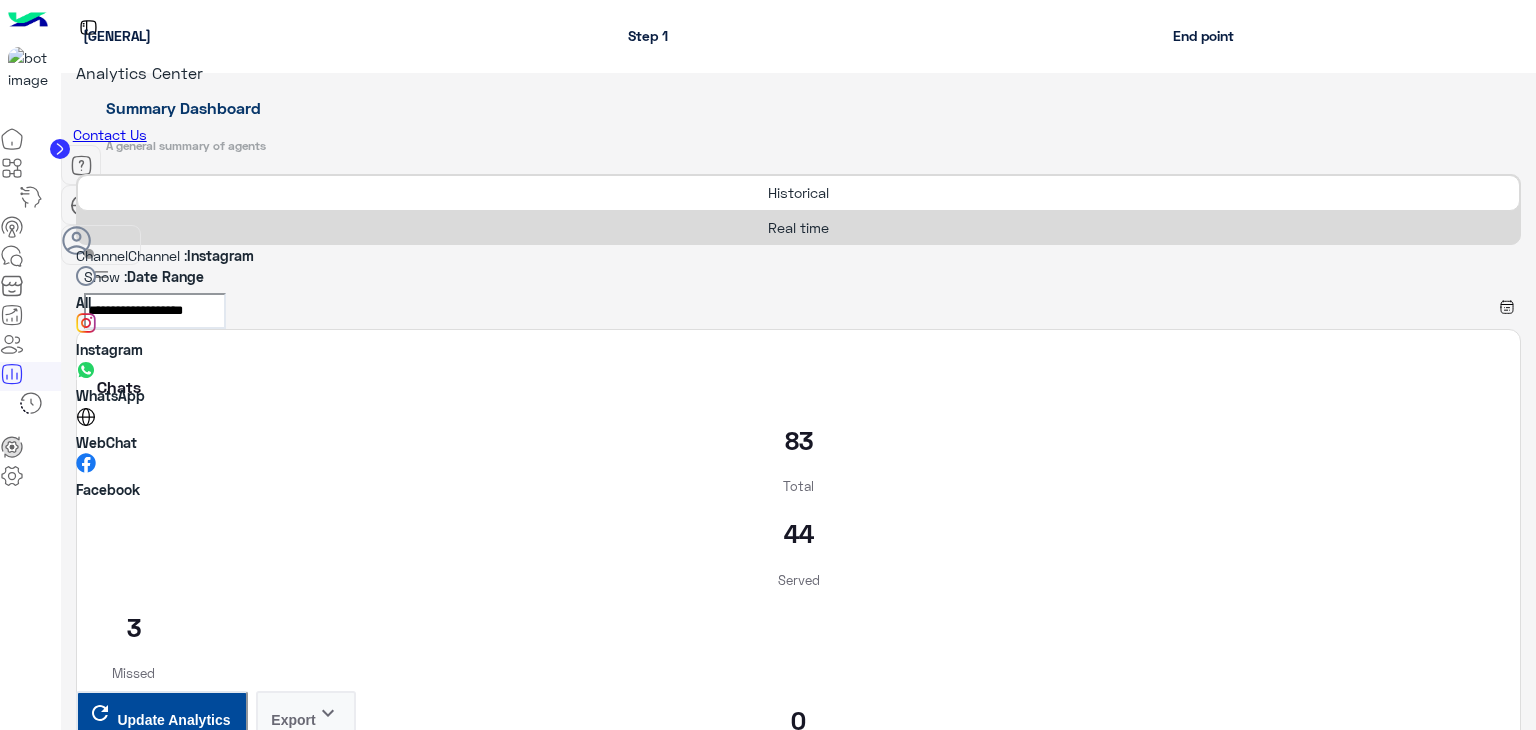 click on "Facebook" at bounding box center [108, 489] 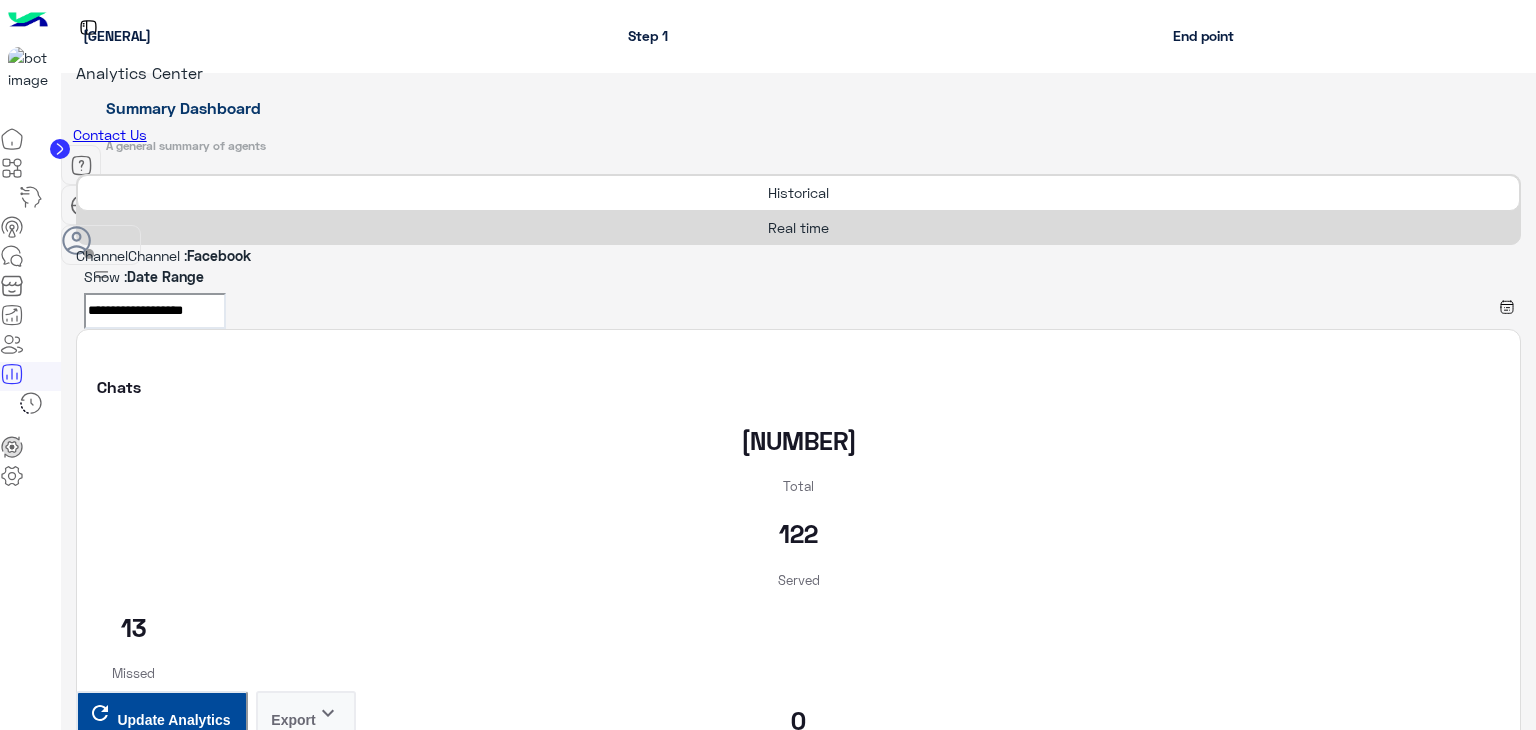 click on "Channel  Channel :  [SOCIAL_MEDIA]" at bounding box center (798, 255) 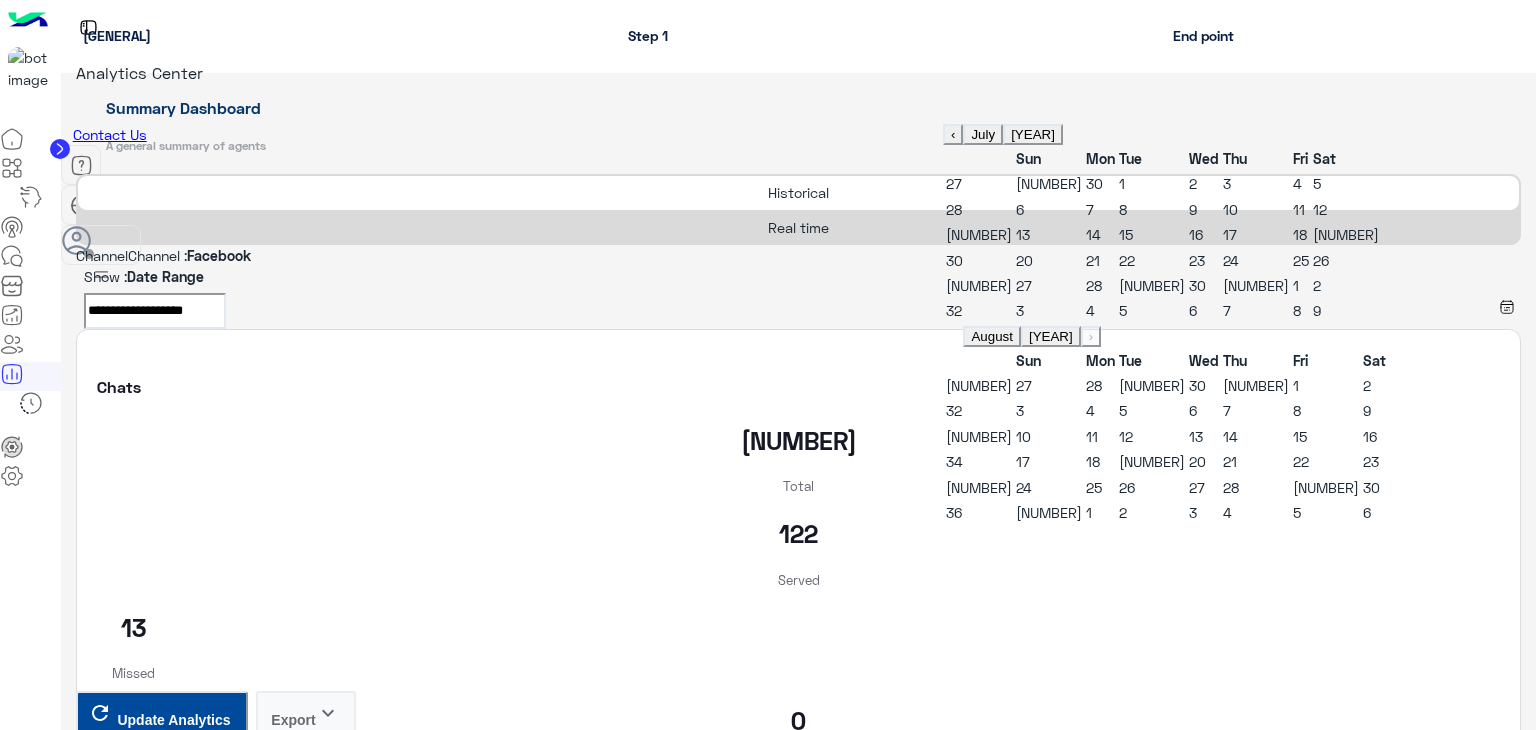 click on "2" at bounding box center [1193, 183] 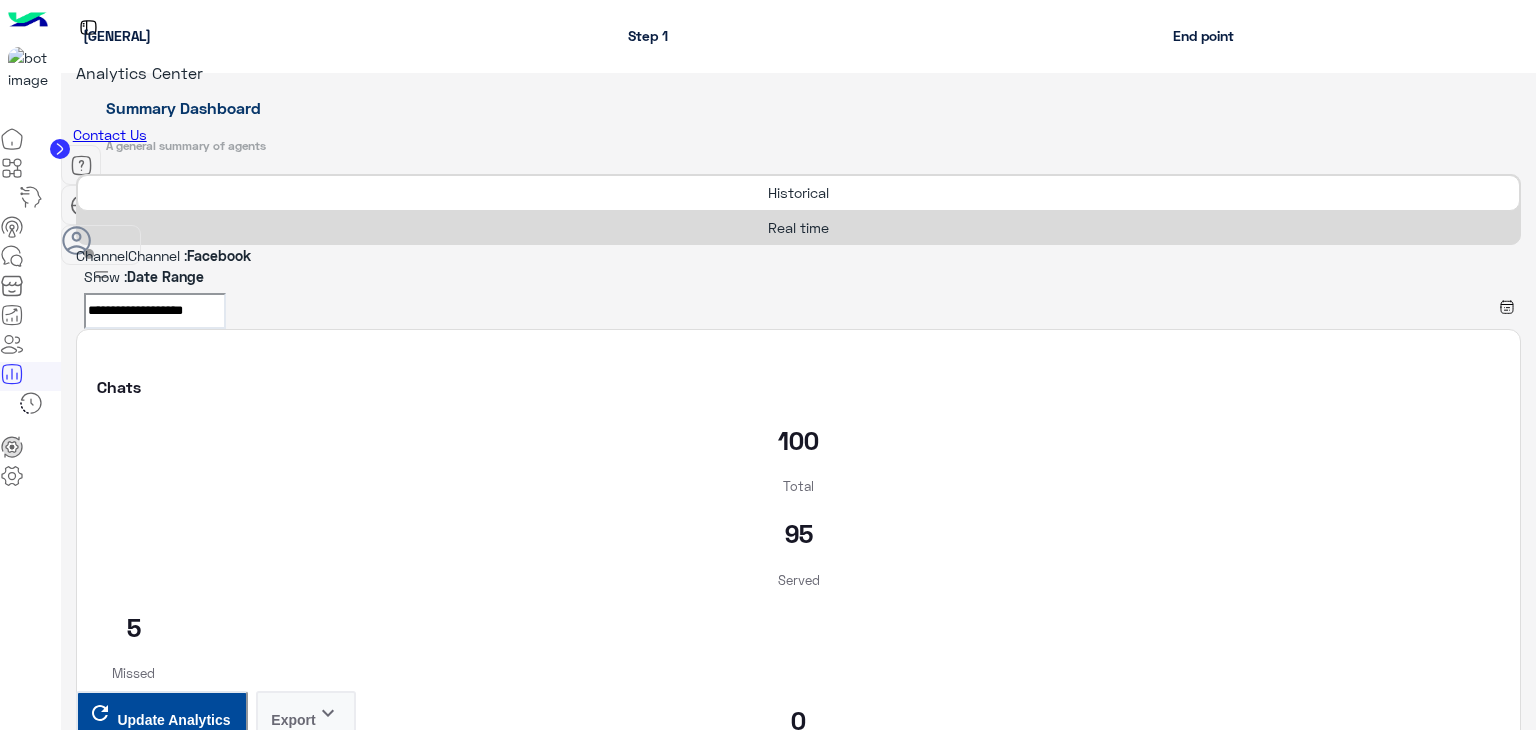 click at bounding box center (76, 258) 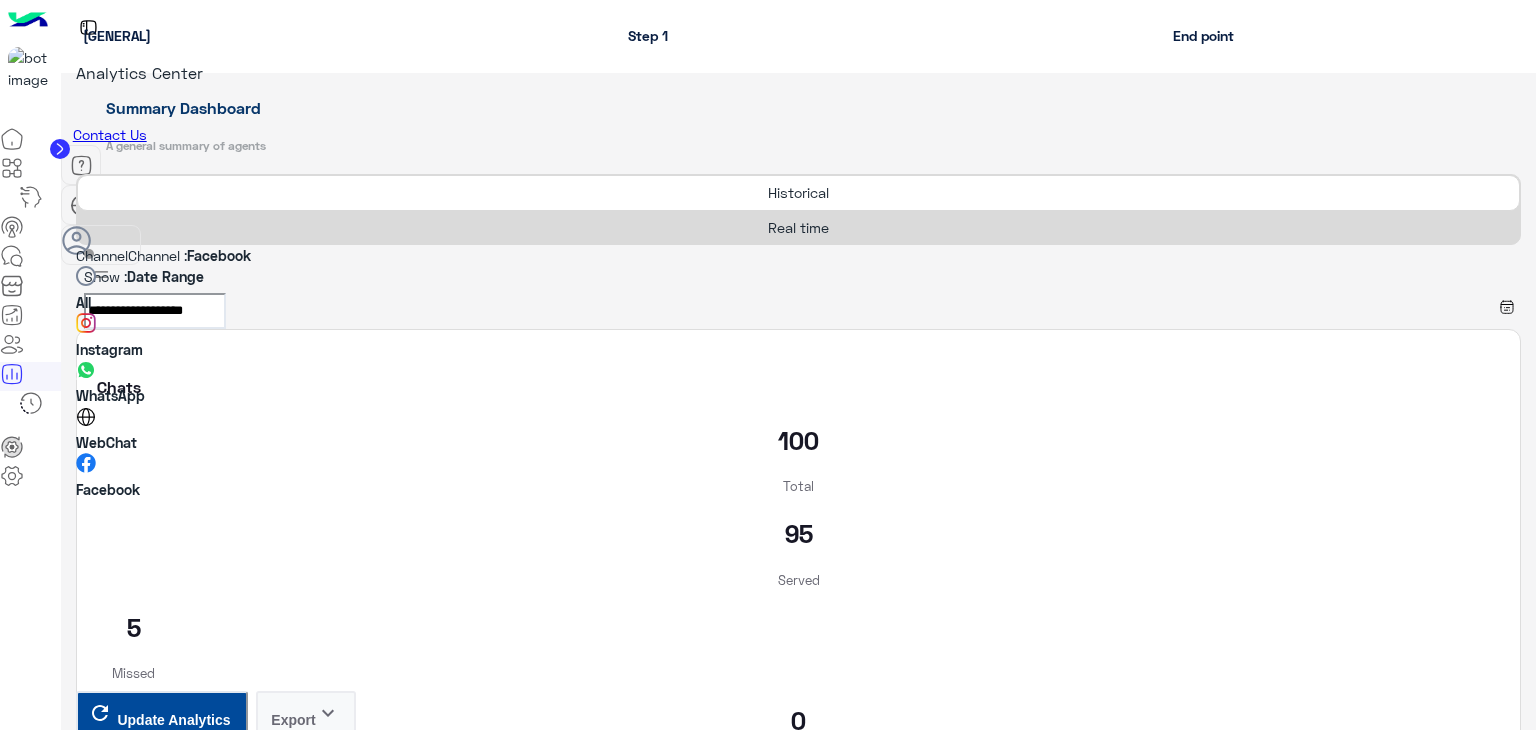 scroll, scrollTop: 42, scrollLeft: 0, axis: vertical 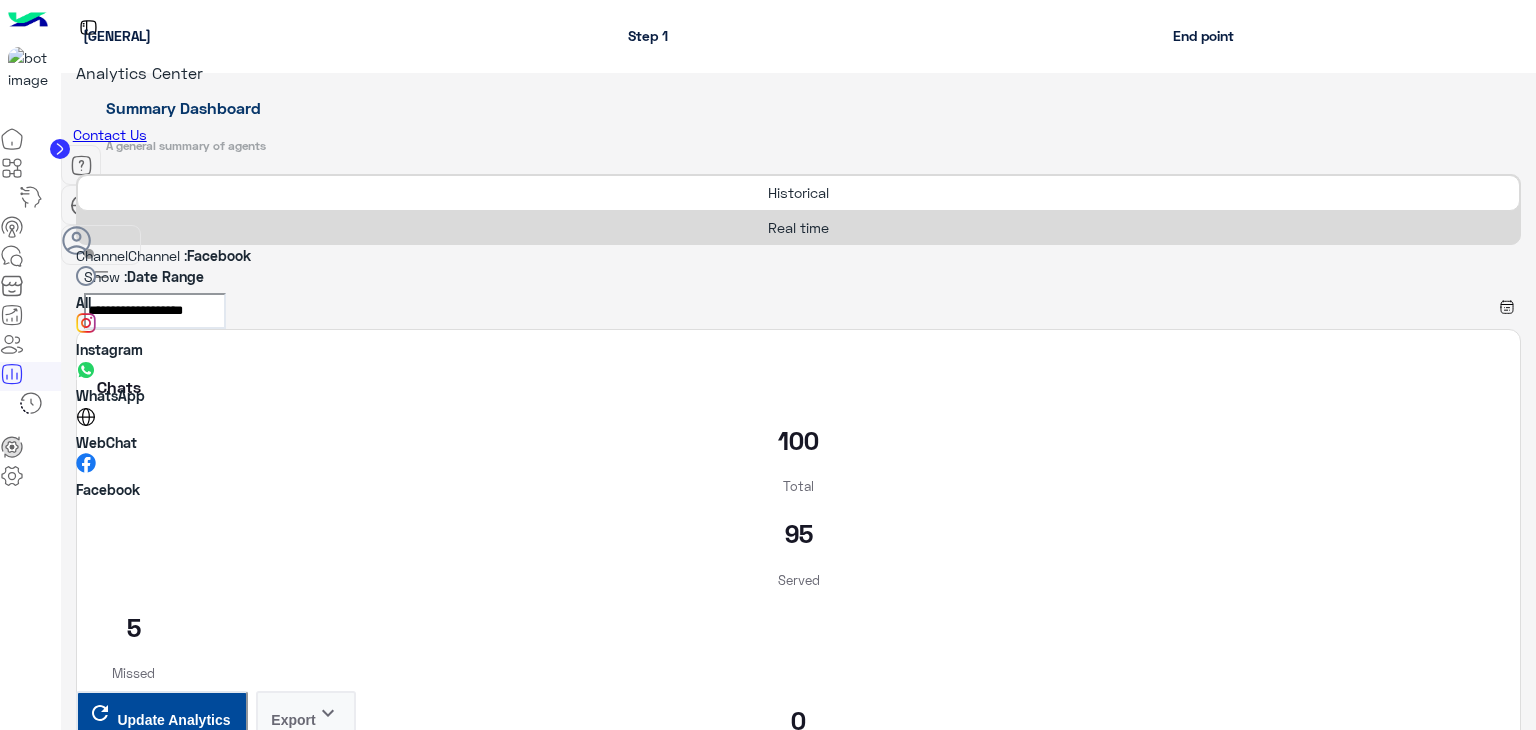 click on "Instagram" at bounding box center (109, 349) 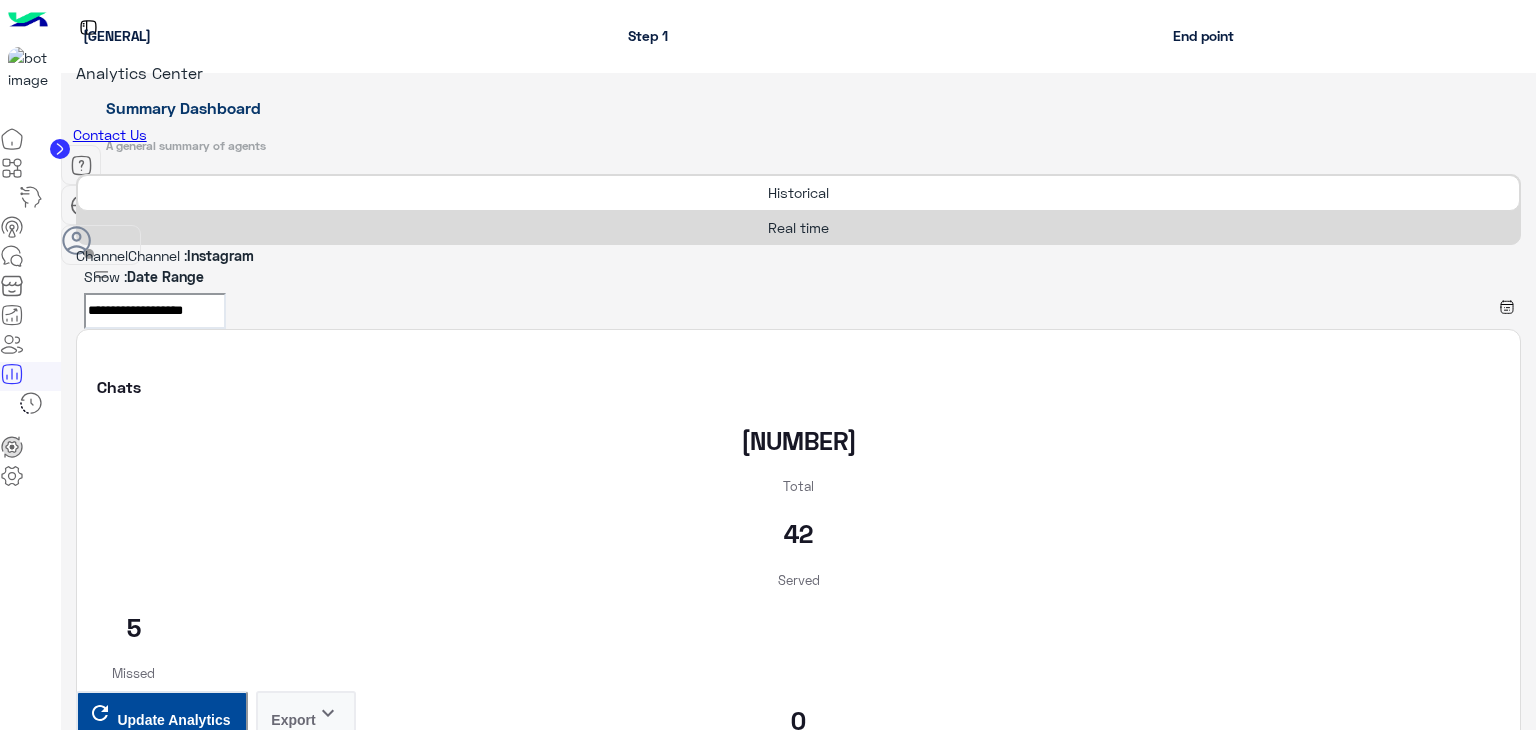 click at bounding box center (798, 255) 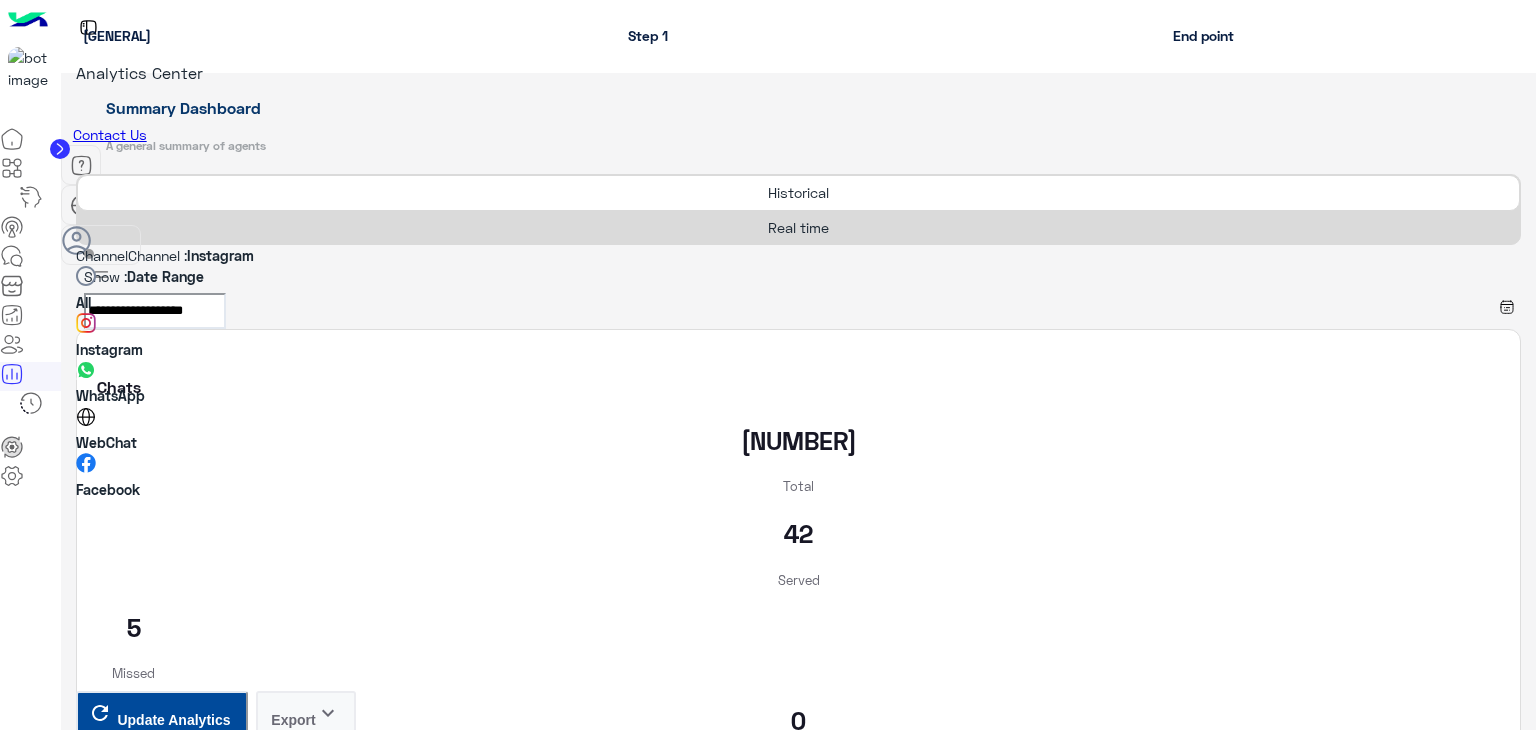 scroll, scrollTop: 42, scrollLeft: 0, axis: vertical 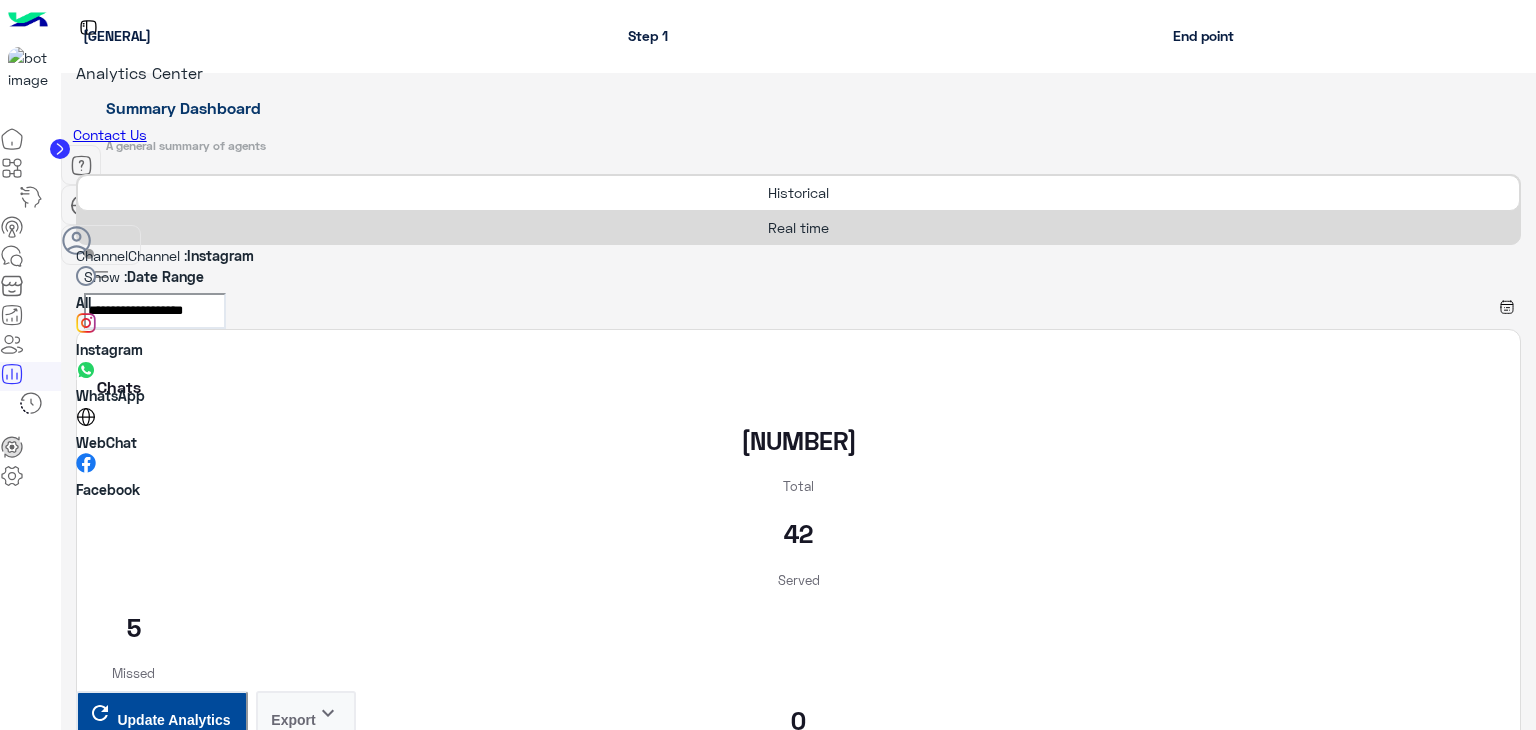 click on "WhatsApp" at bounding box center [110, 395] 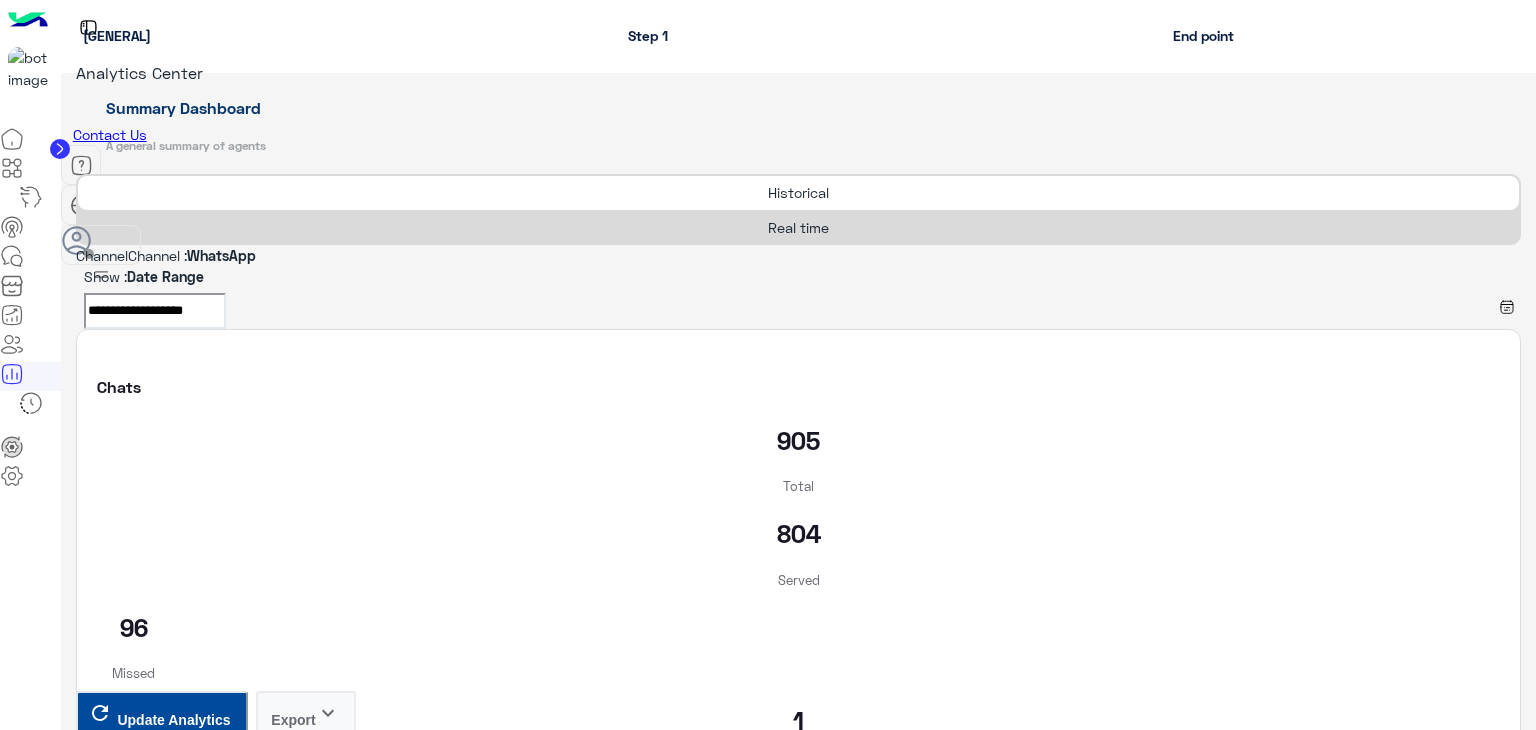 click on "**********" at bounding box center (155, 311) 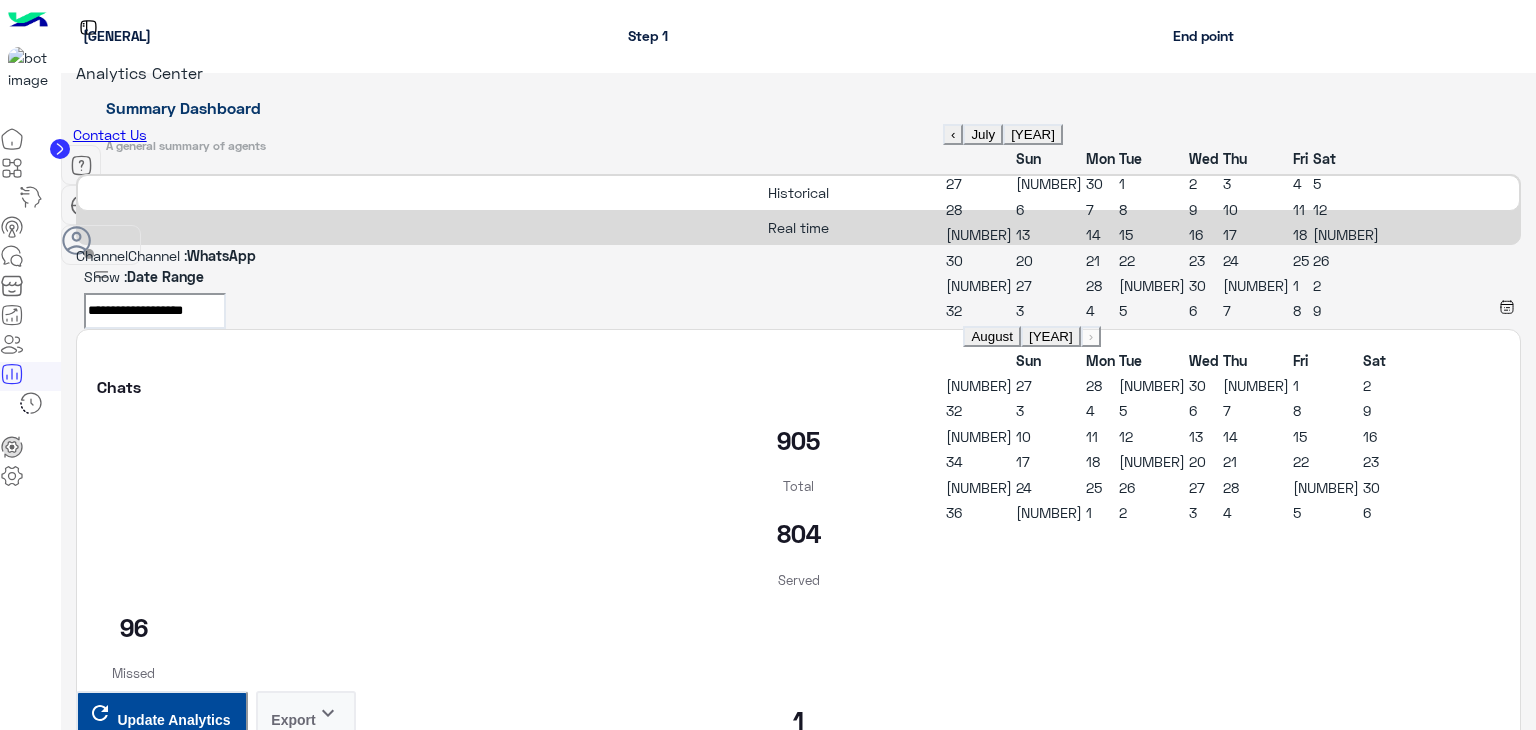 click on "3" at bounding box center (1227, 183) 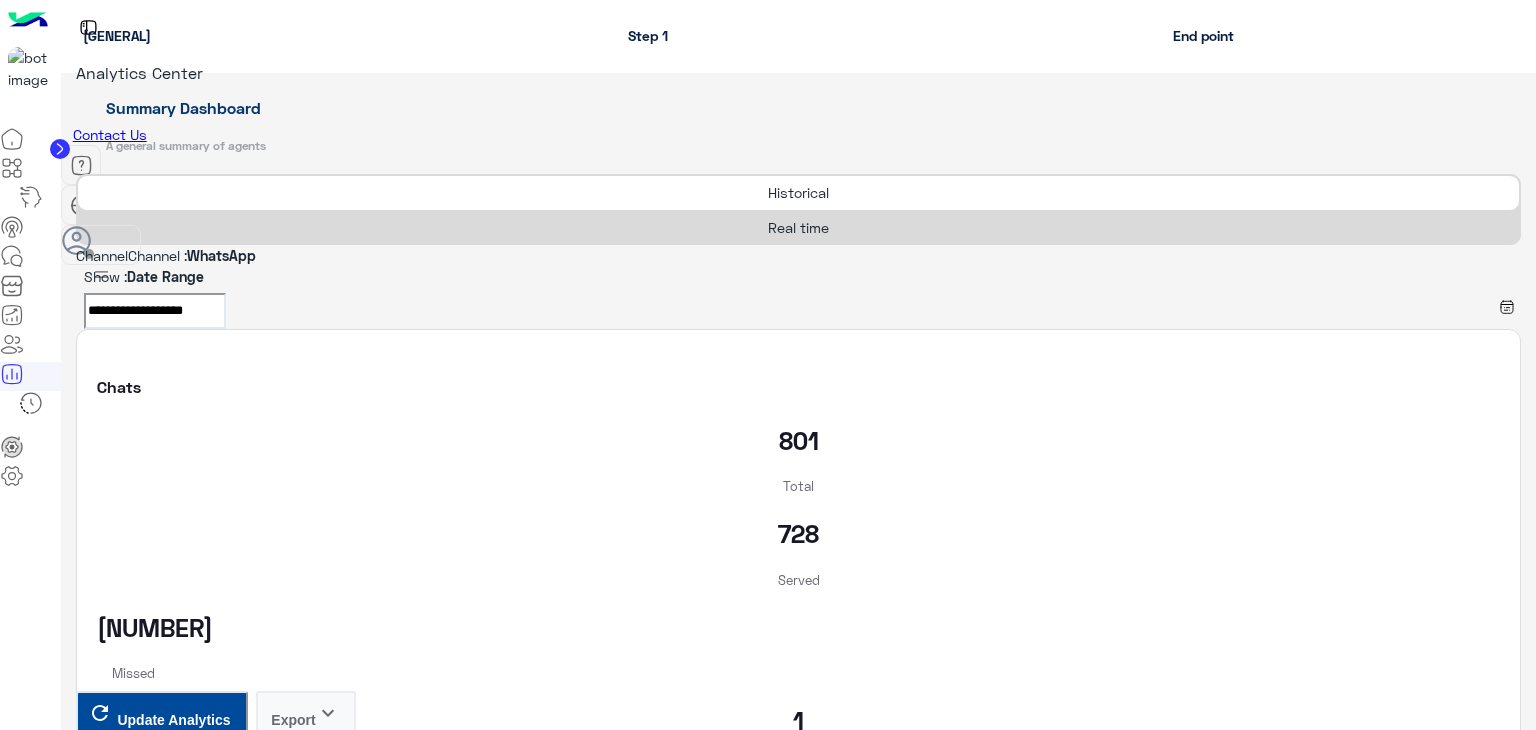 click at bounding box center [76, 258] 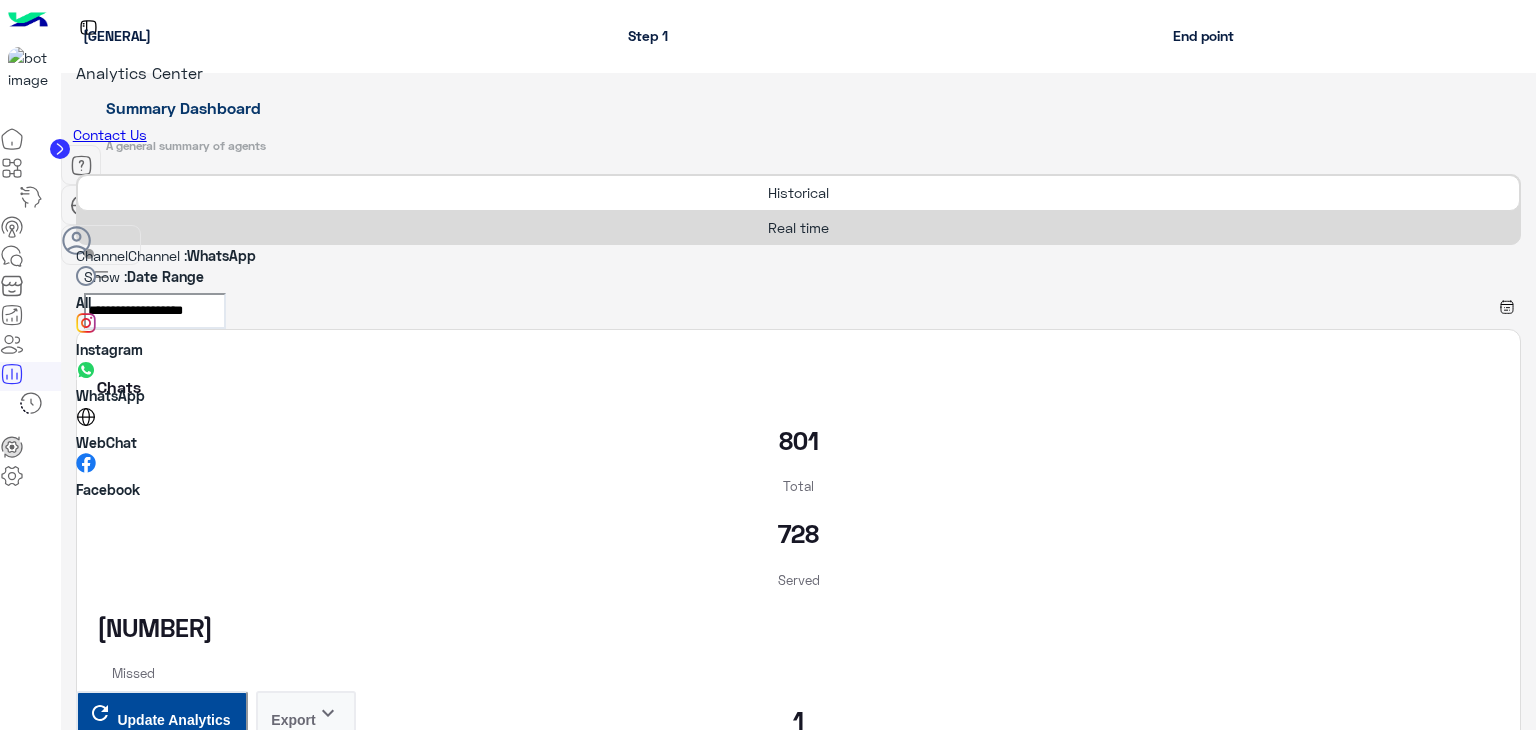 click on "Instagram" at bounding box center [798, 336] 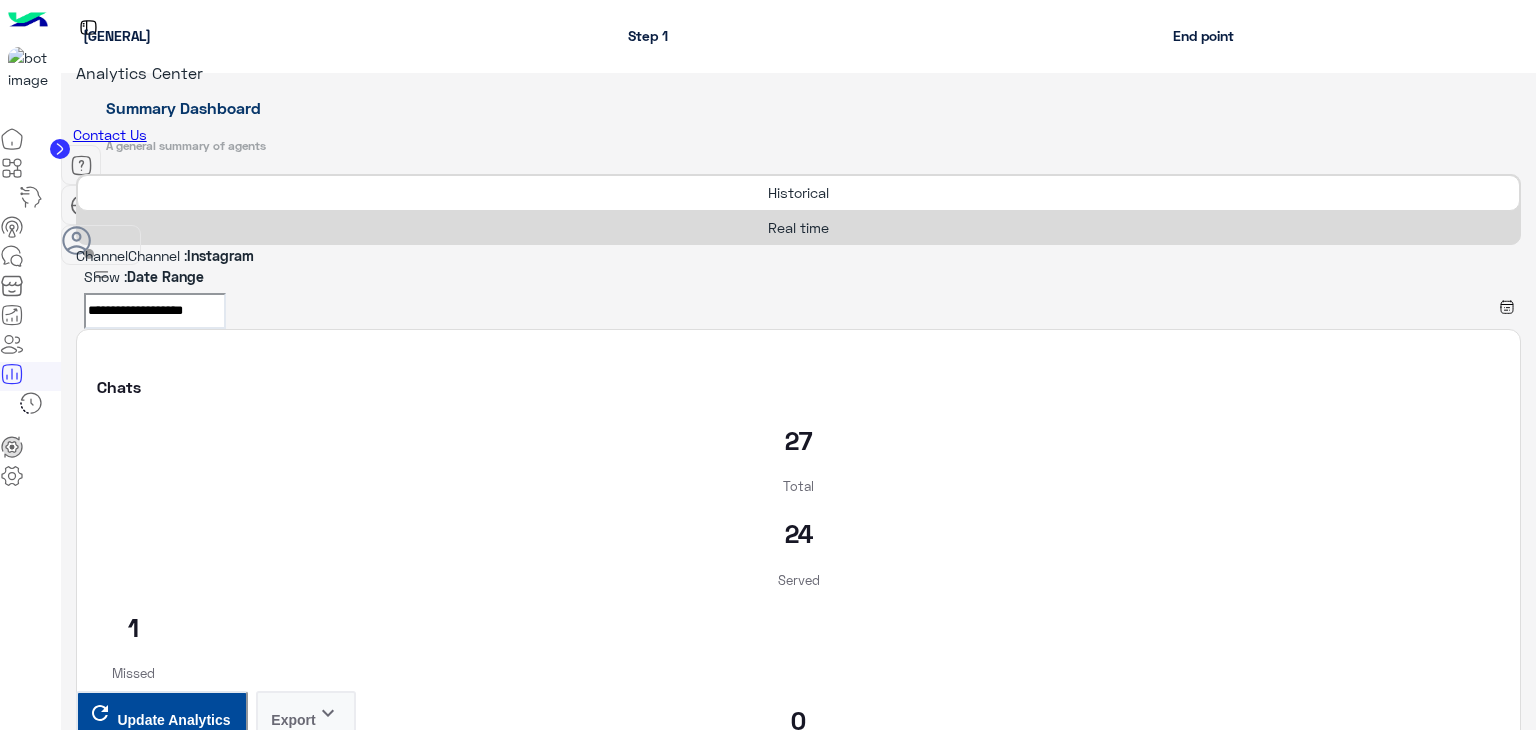 click at bounding box center (798, 255) 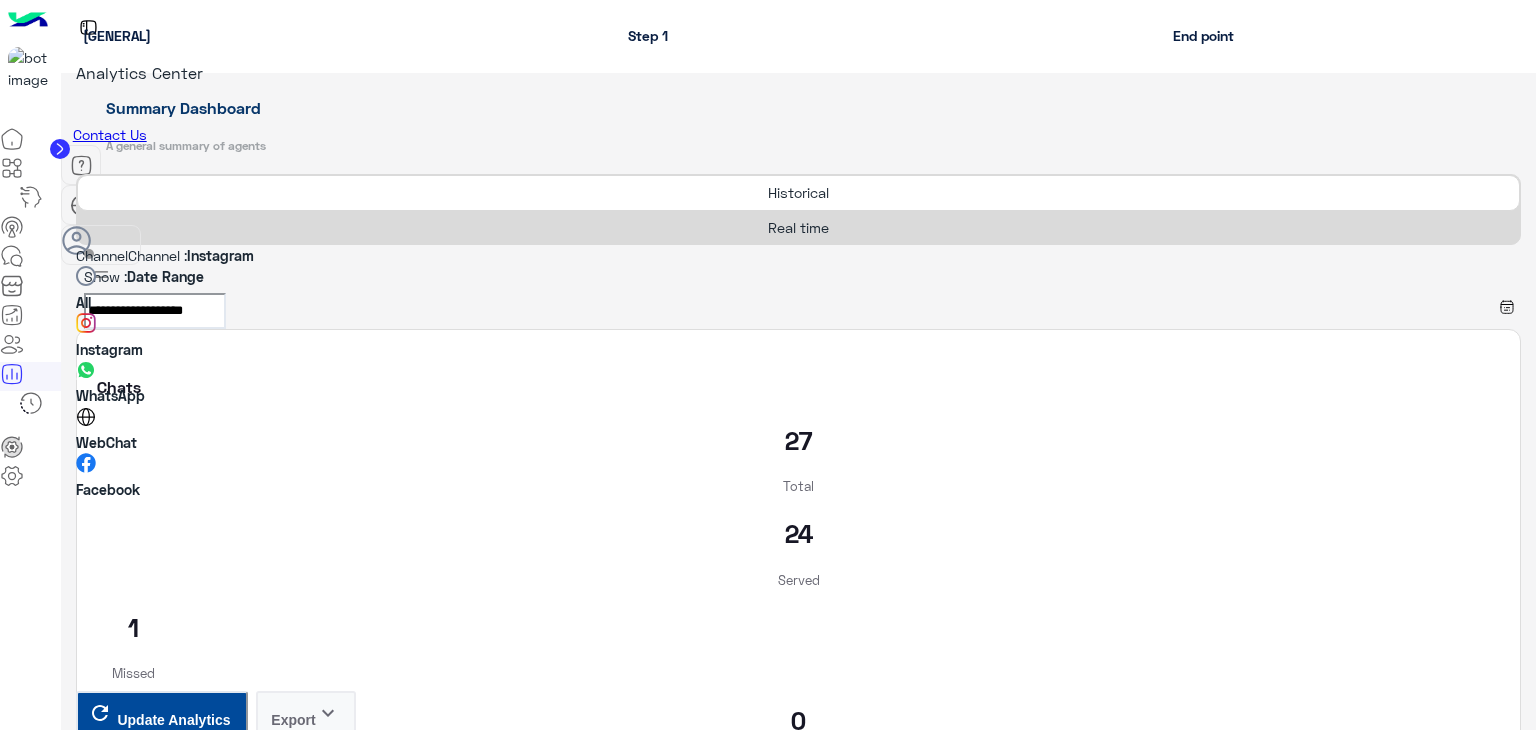 scroll, scrollTop: 42, scrollLeft: 0, axis: vertical 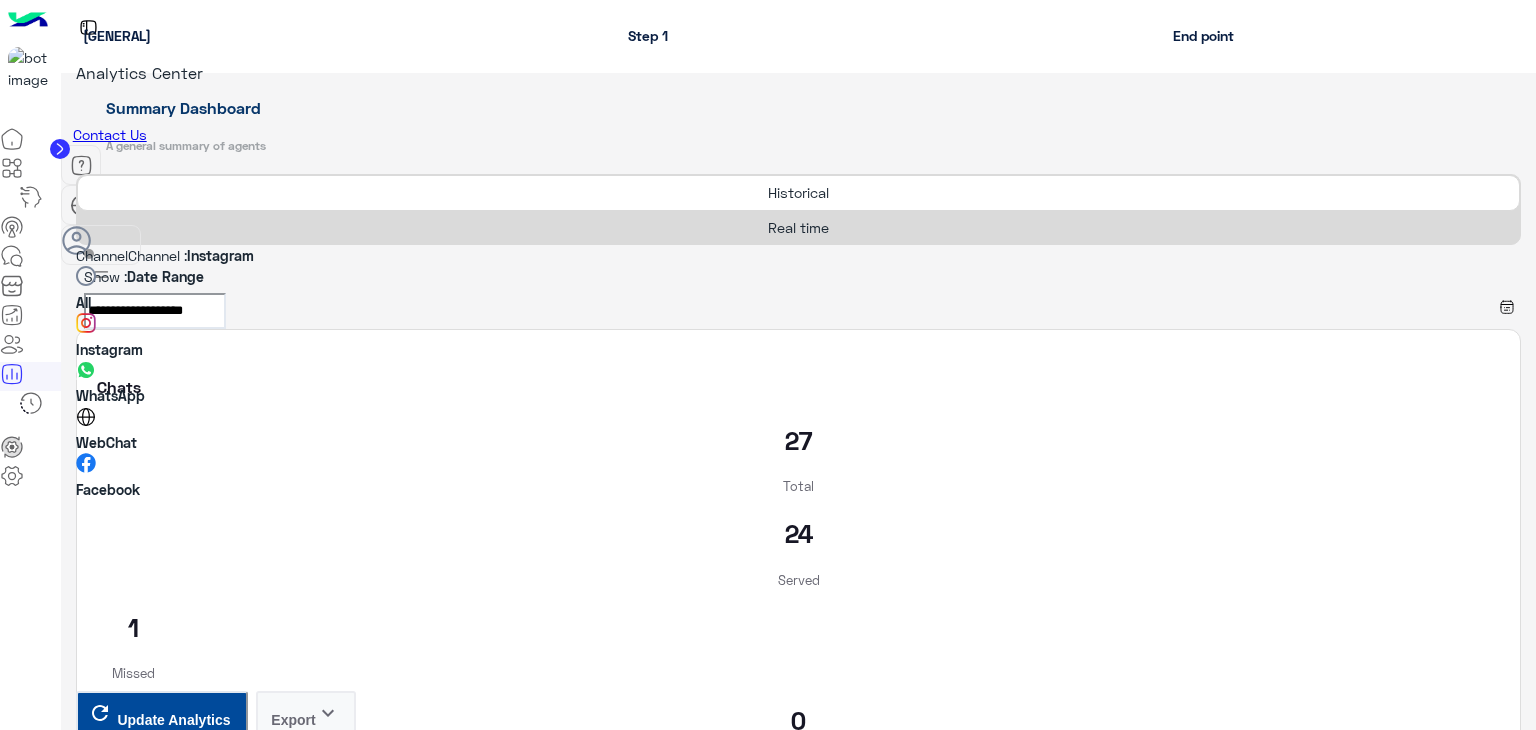 click on "Facebook" at bounding box center (798, 476) 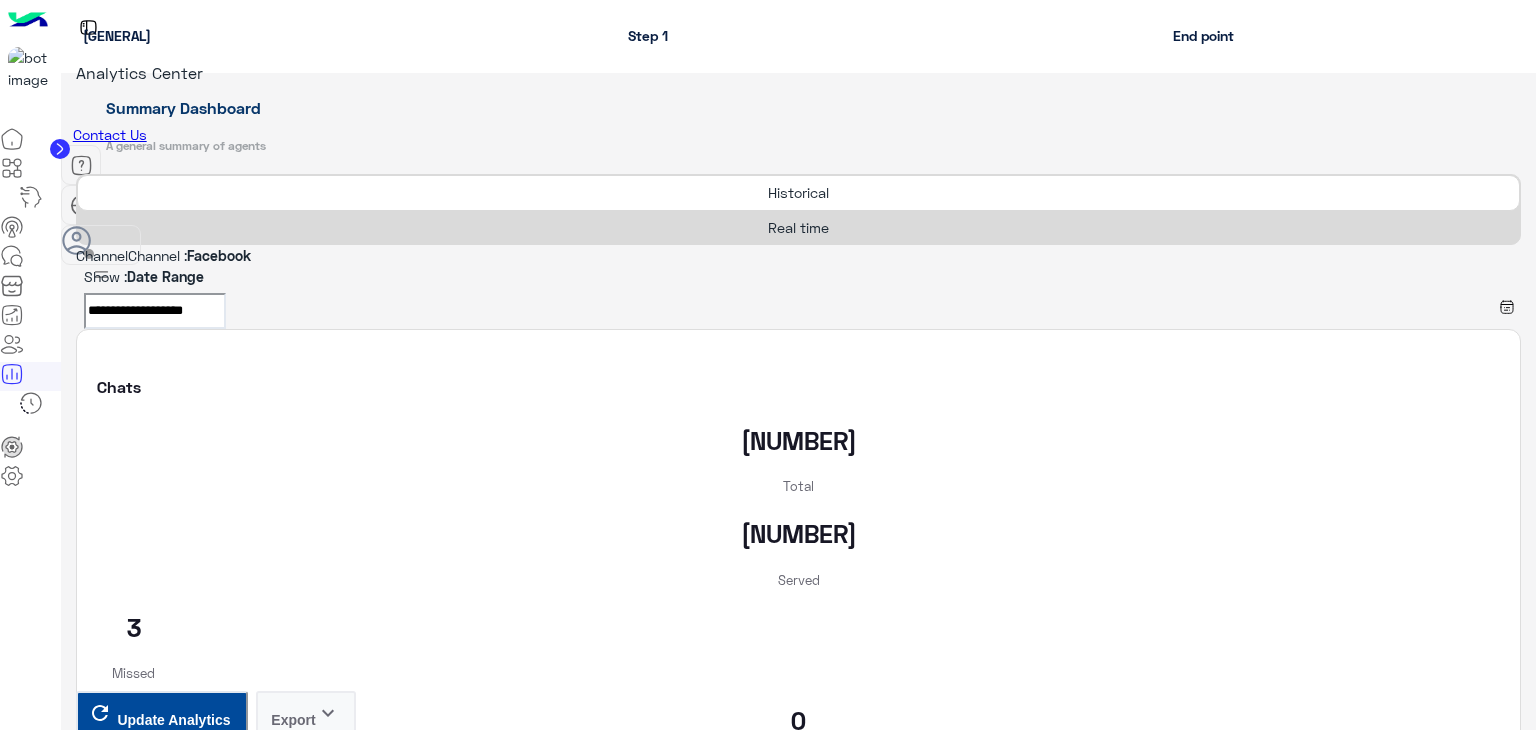 click on "**********" at bounding box center (155, 311) 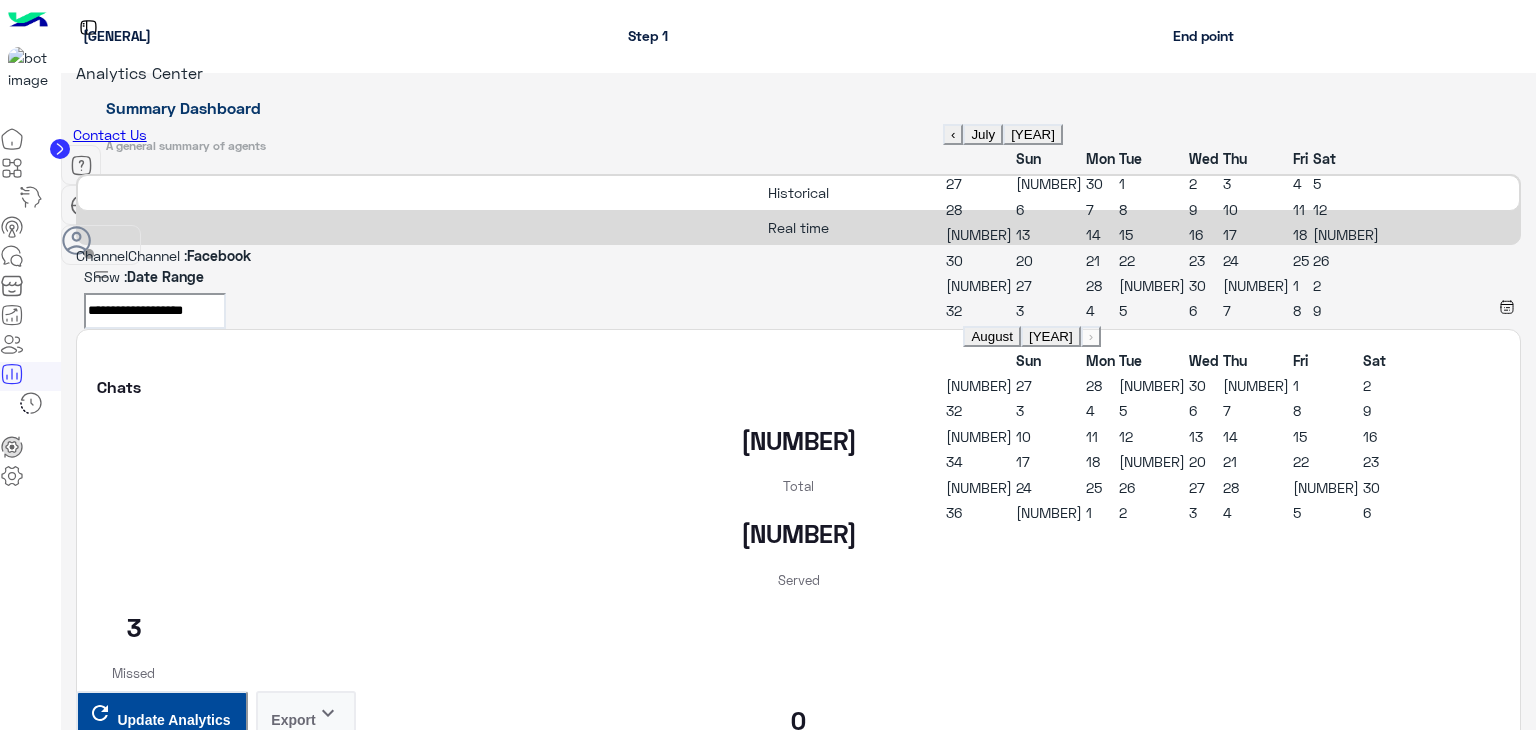 click on "4" at bounding box center [1297, 183] 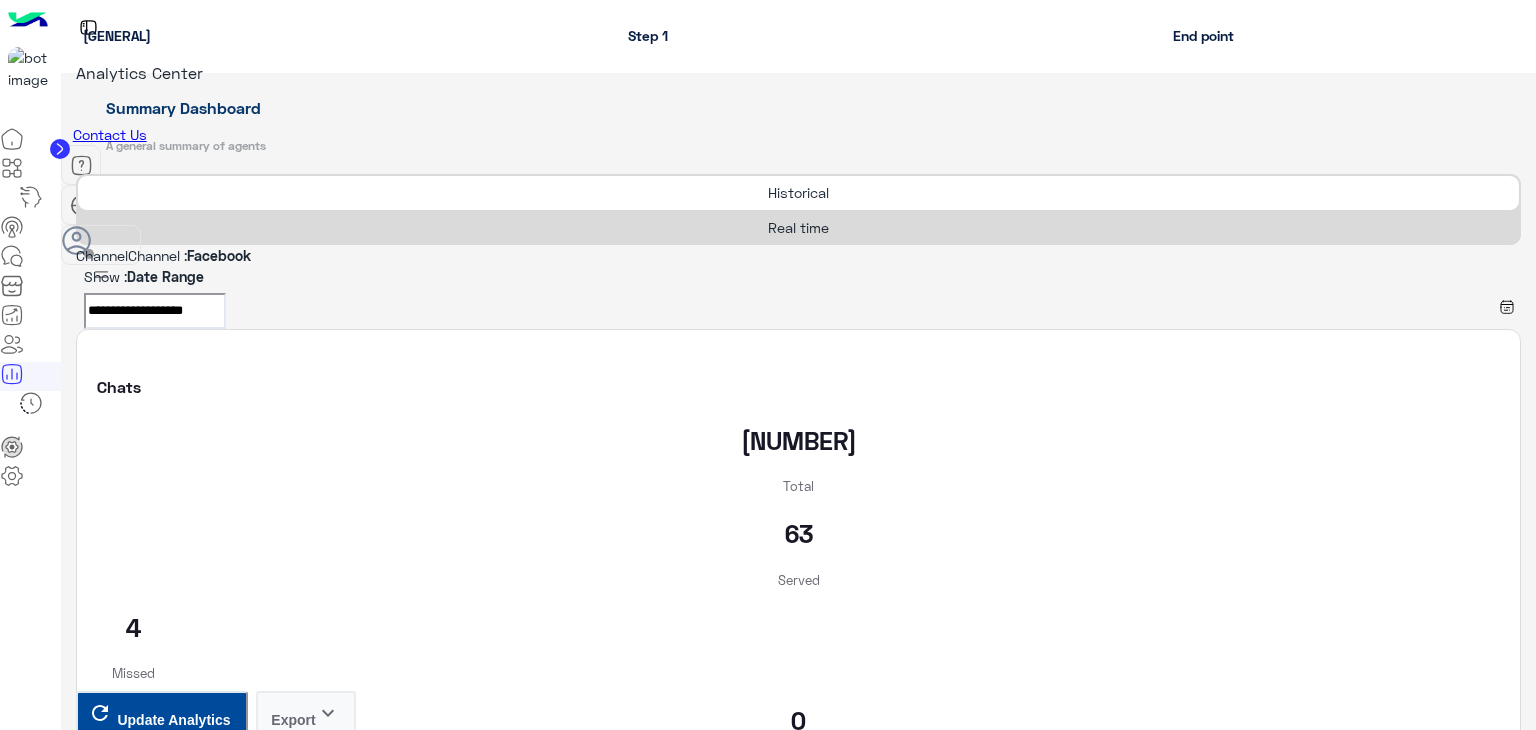click at bounding box center (76, 258) 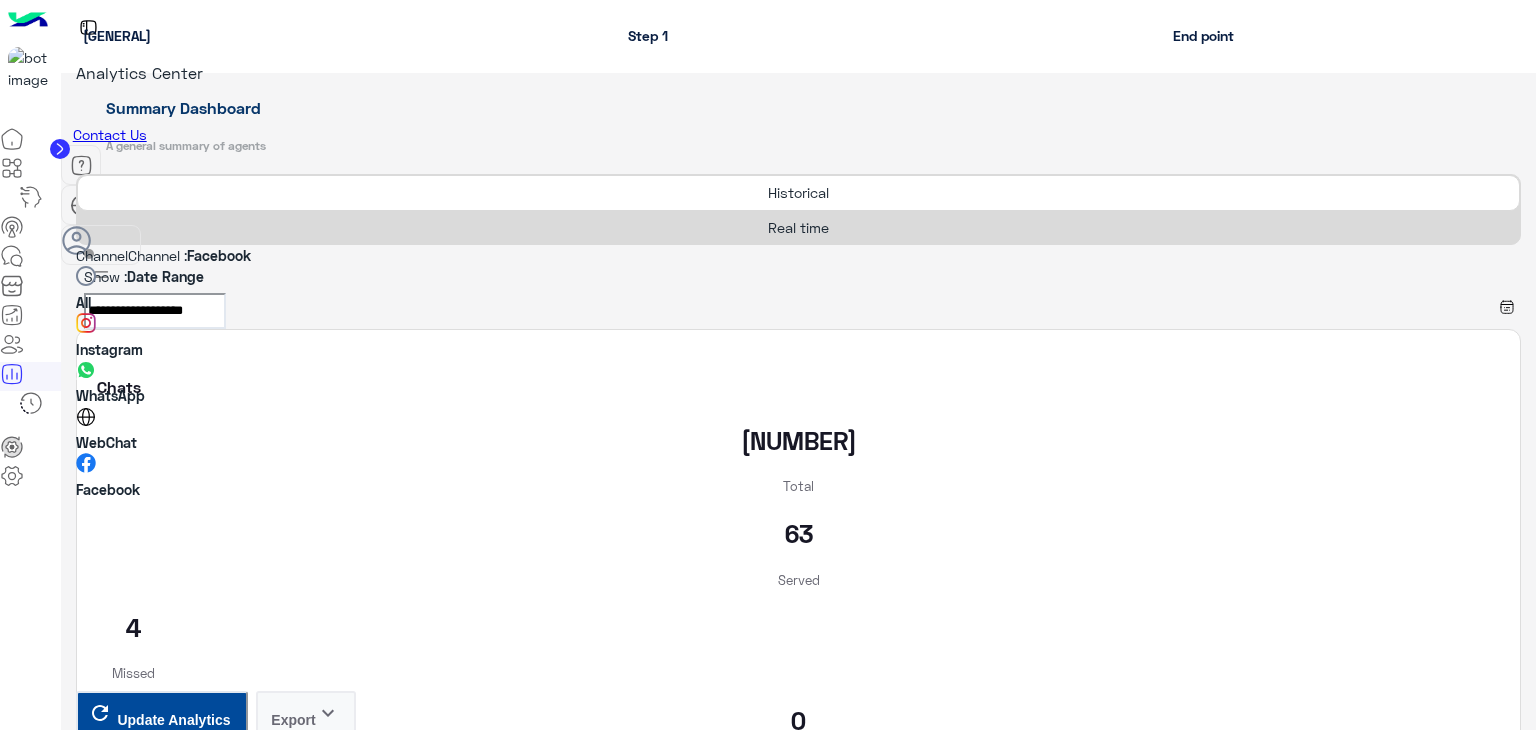 scroll, scrollTop: 42, scrollLeft: 0, axis: vertical 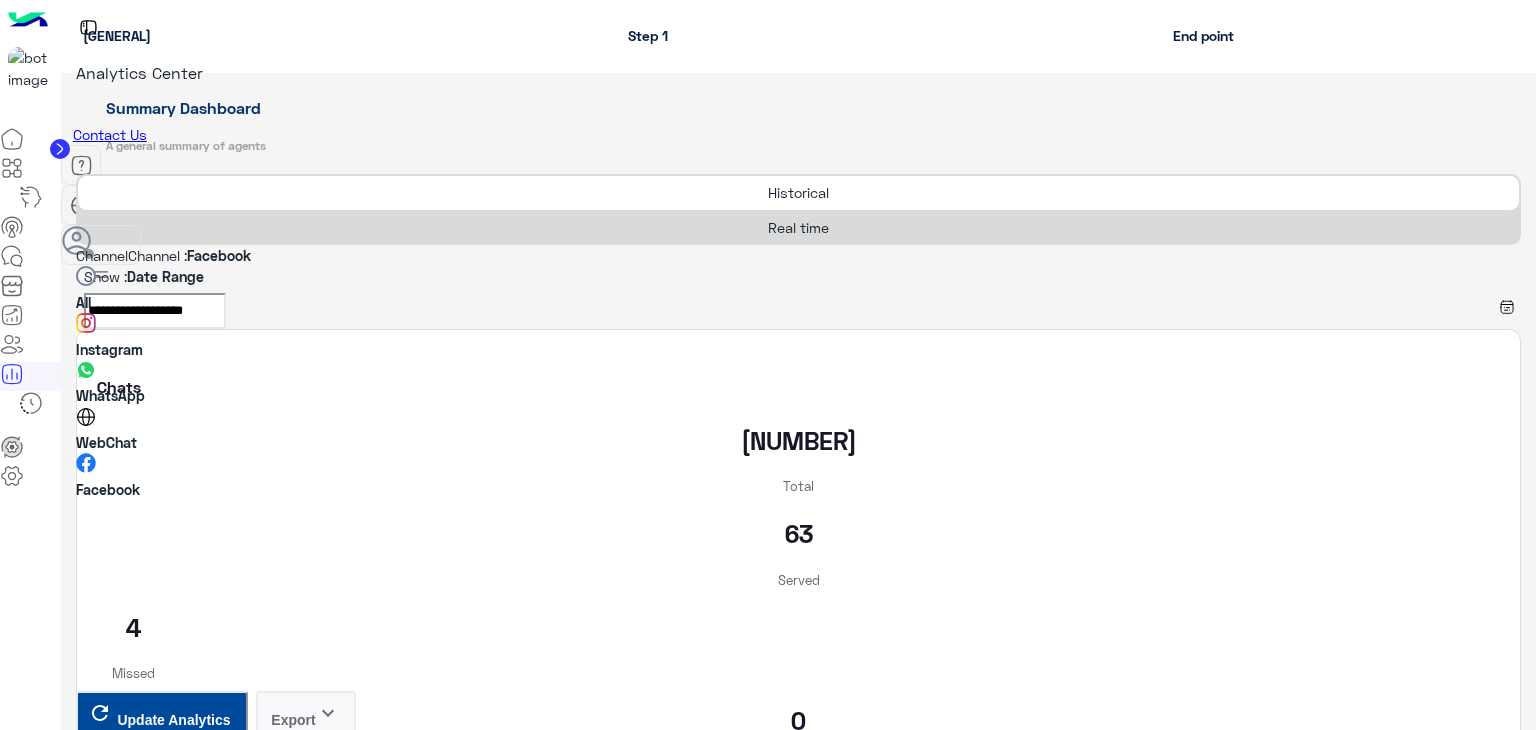 click on "Instagram" at bounding box center (109, 349) 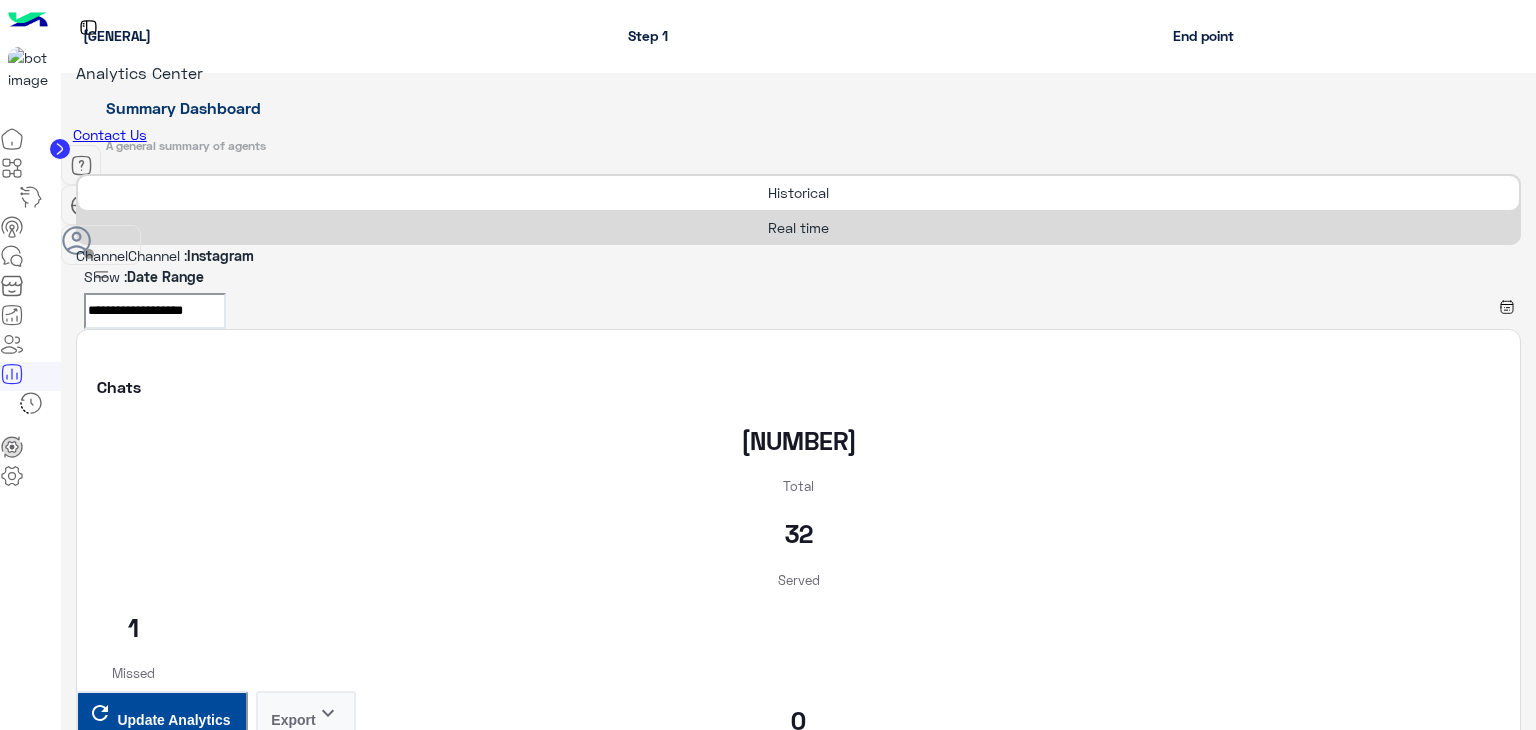 click at bounding box center [76, 258] 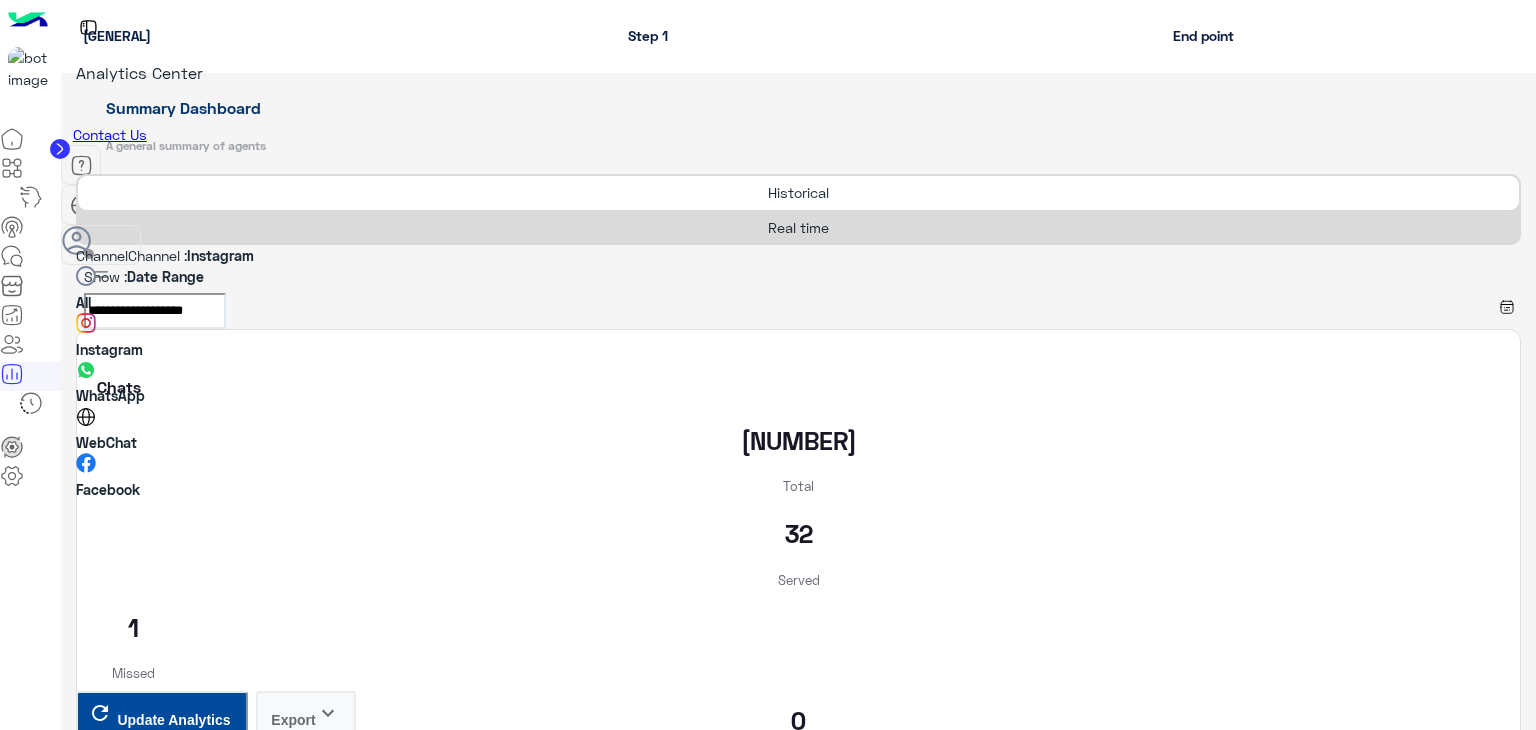 scroll, scrollTop: 42, scrollLeft: 0, axis: vertical 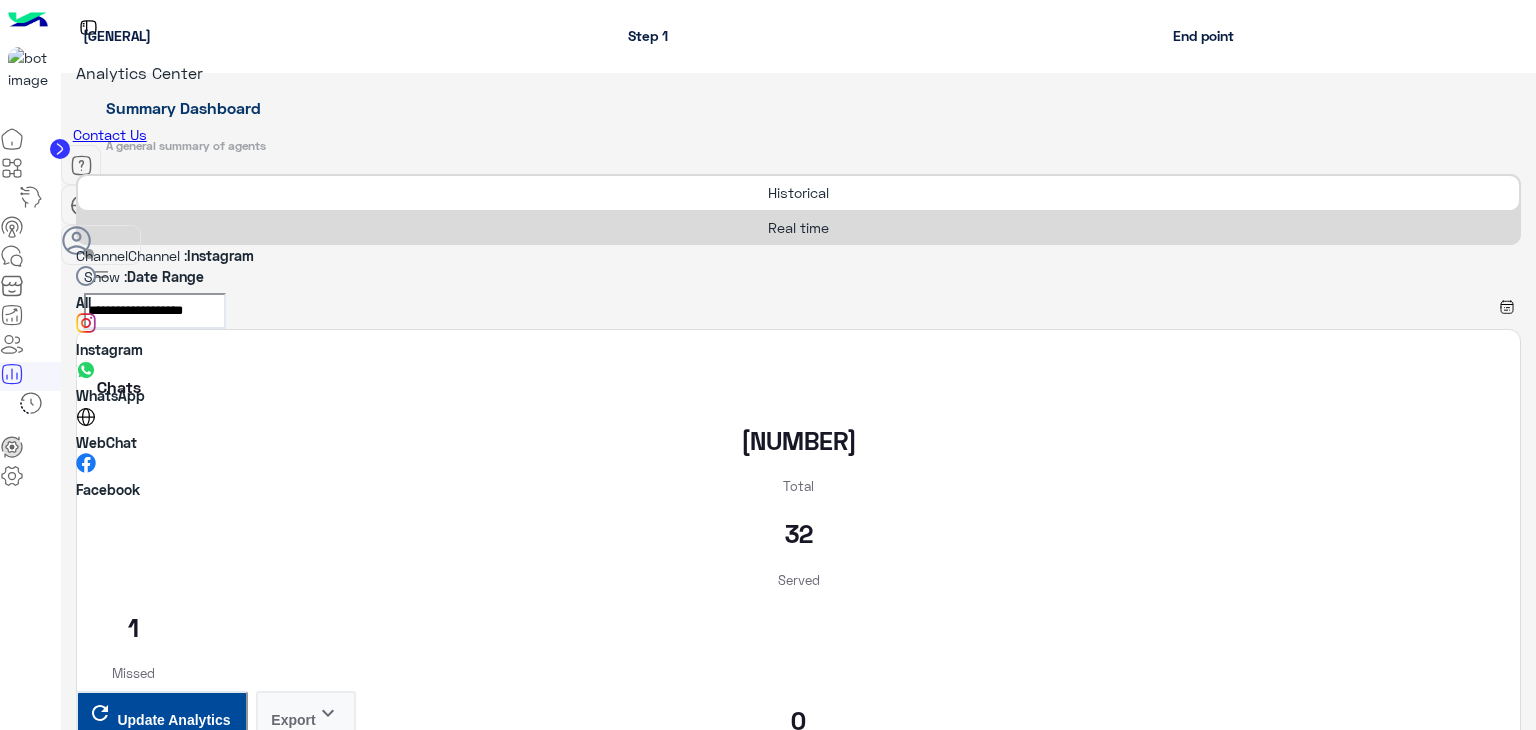 click on "Facebook" at bounding box center [798, 476] 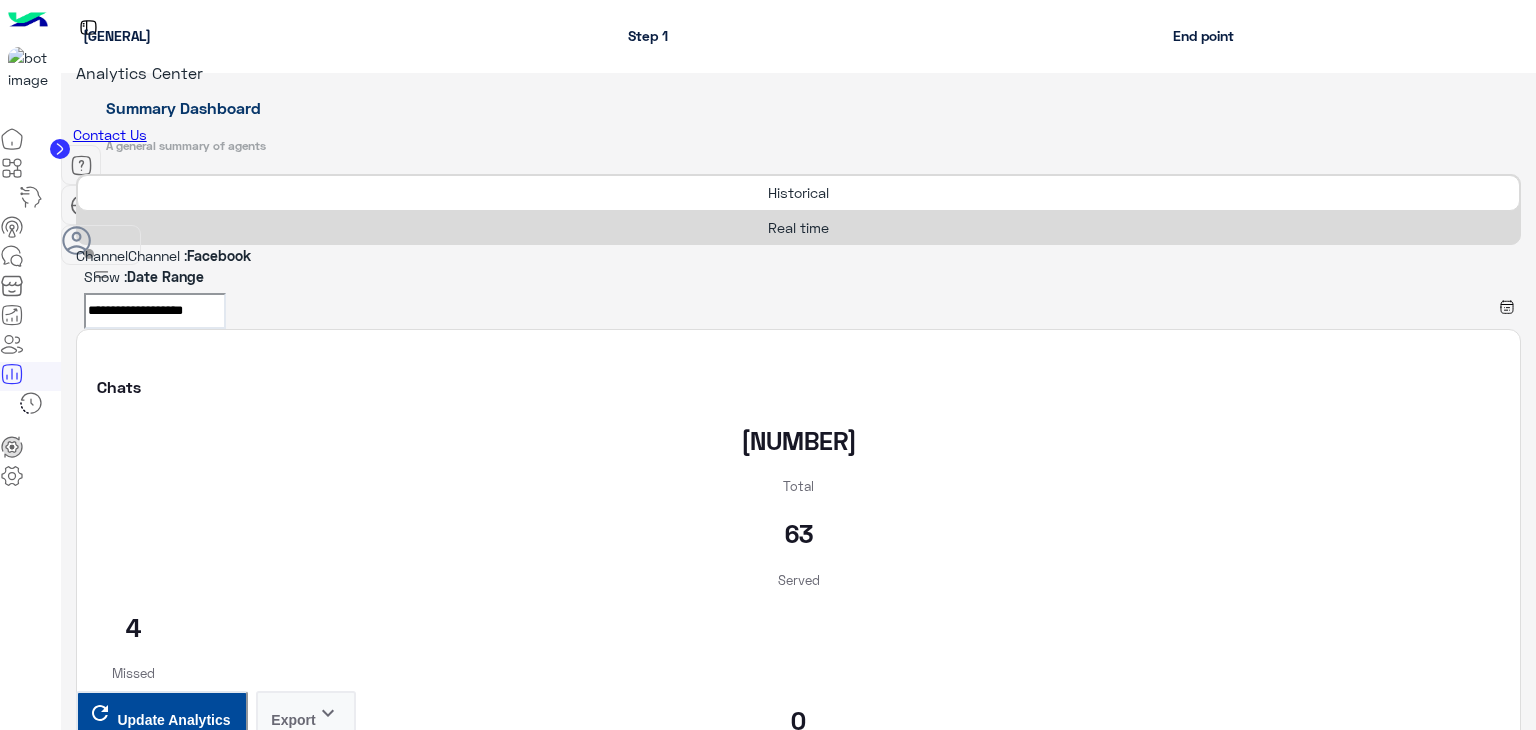 click at bounding box center (76, 258) 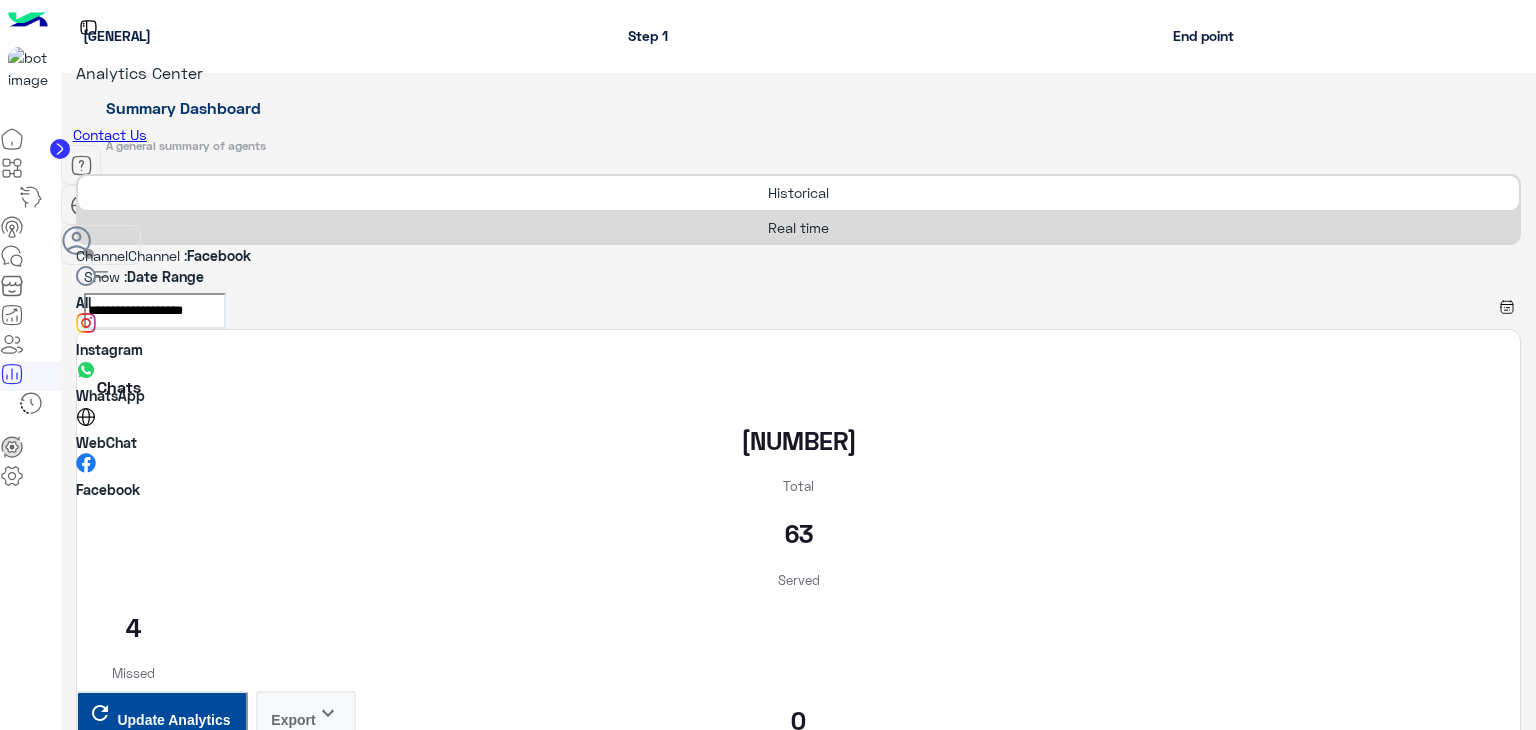 scroll, scrollTop: 42, scrollLeft: 0, axis: vertical 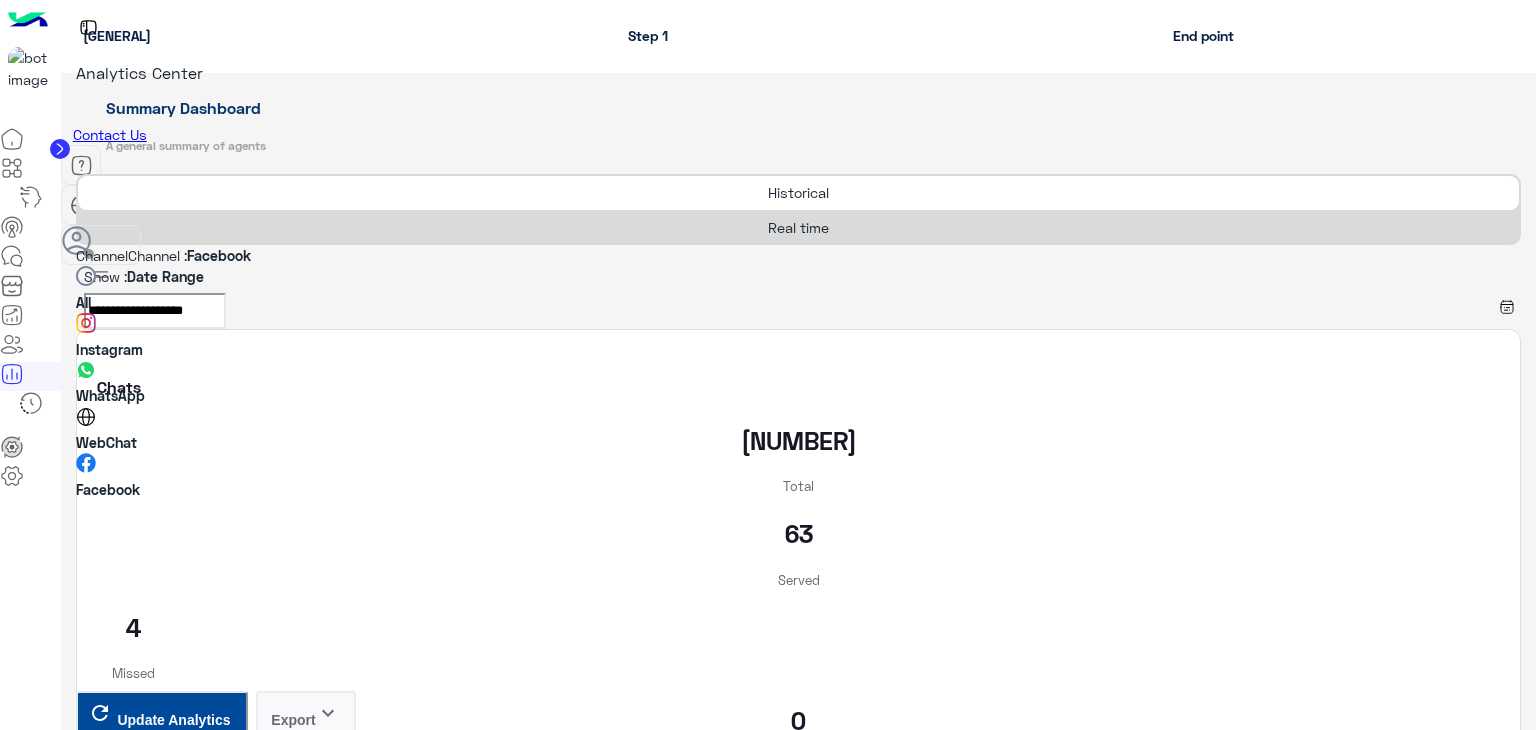 click on "WhatsApp" at bounding box center [798, 383] 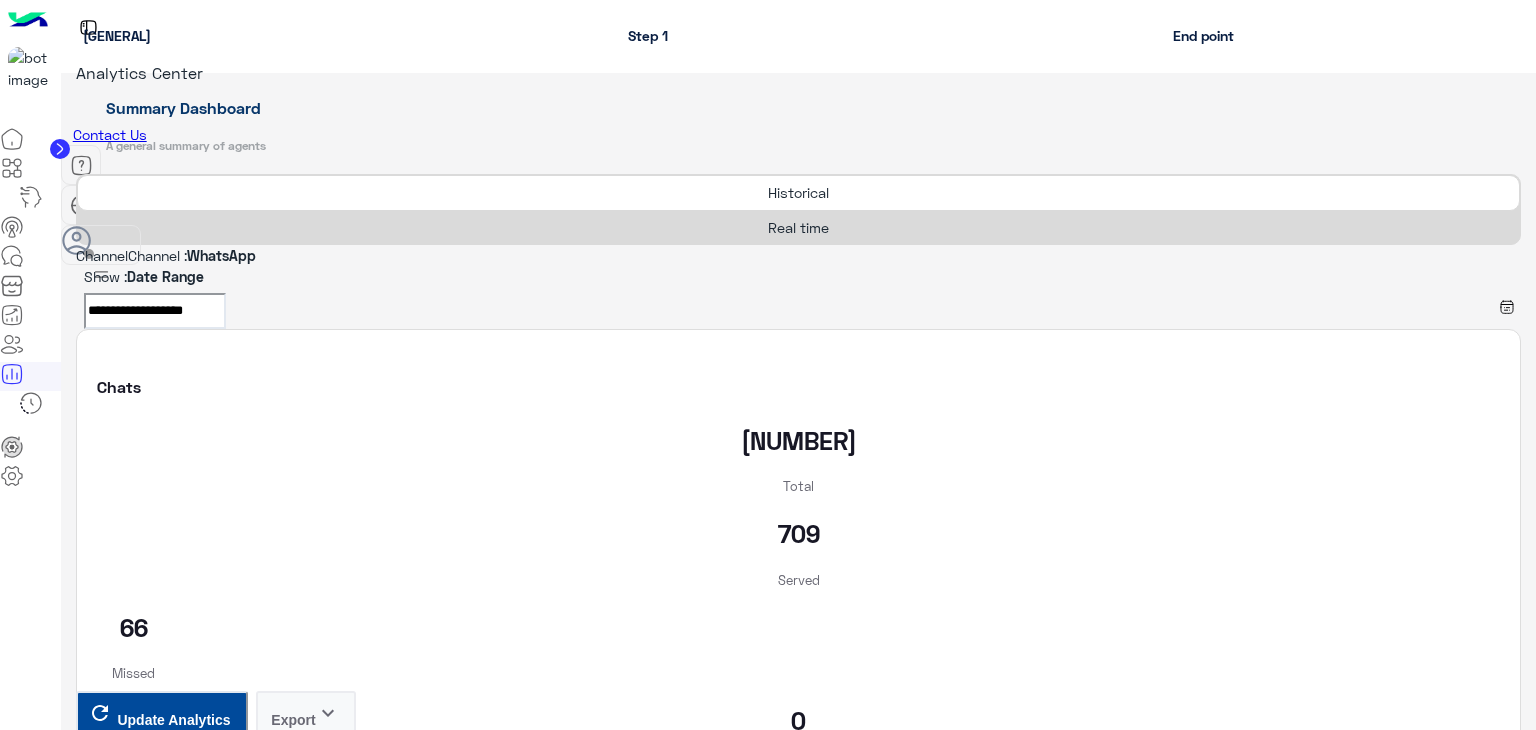 click on "Real time" at bounding box center (798, 227) 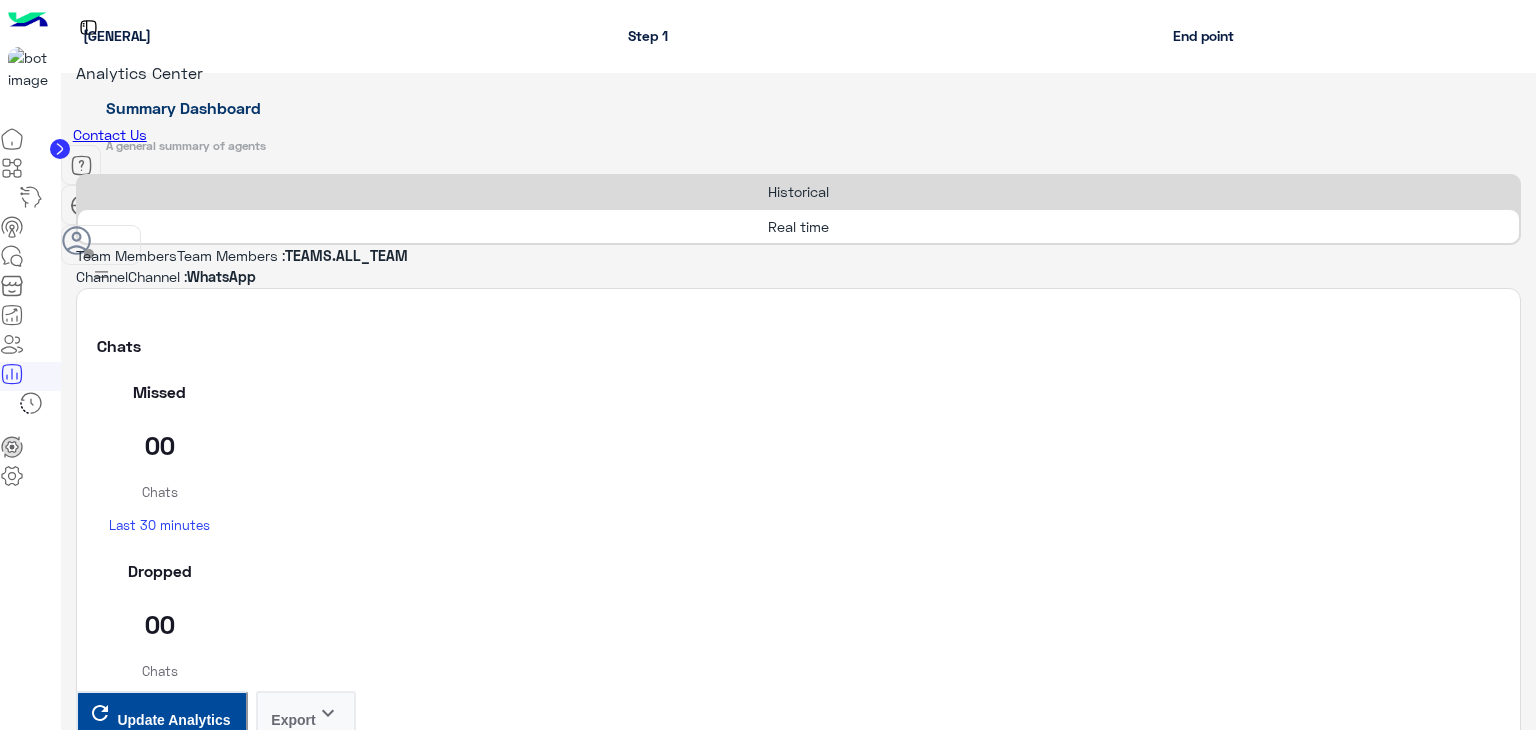 click on "Agents   View Details  16 AGENTS.TOTAL_AGENTS 7 Online 8 Offline 1 Break 00 Busy" at bounding box center [798, 1835] 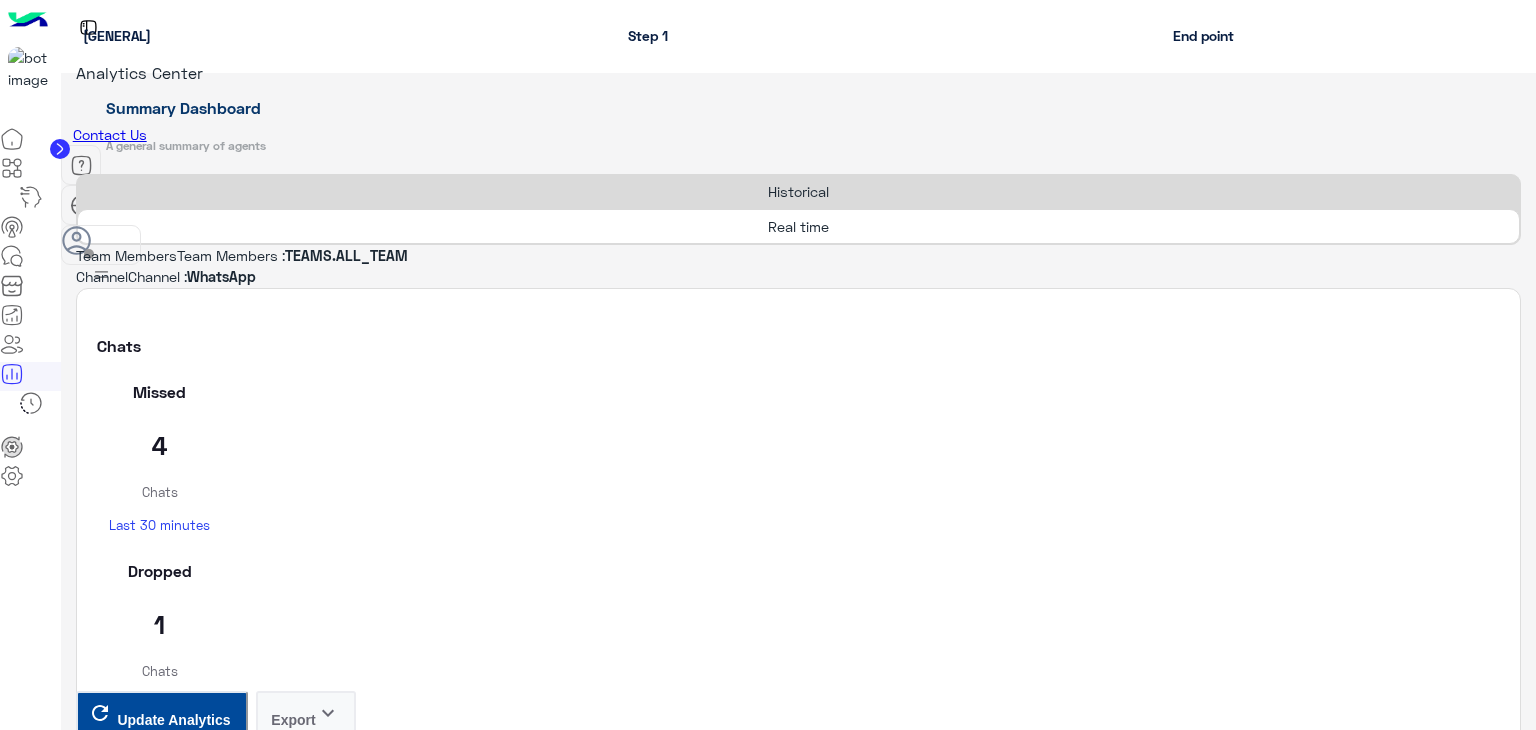 click on "Update Analytics" at bounding box center (173, 3946) 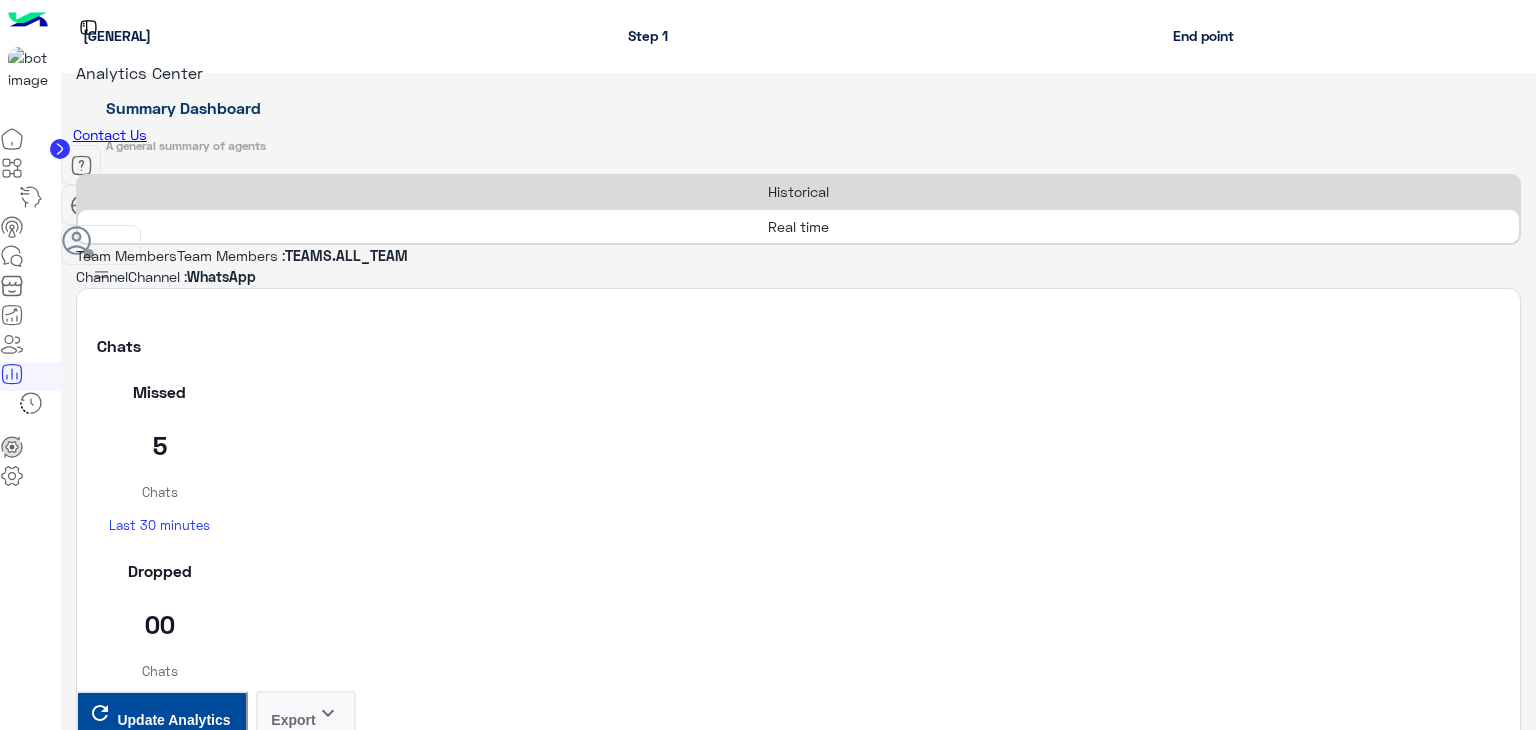click on "Update Analytics" at bounding box center [161, 3941] 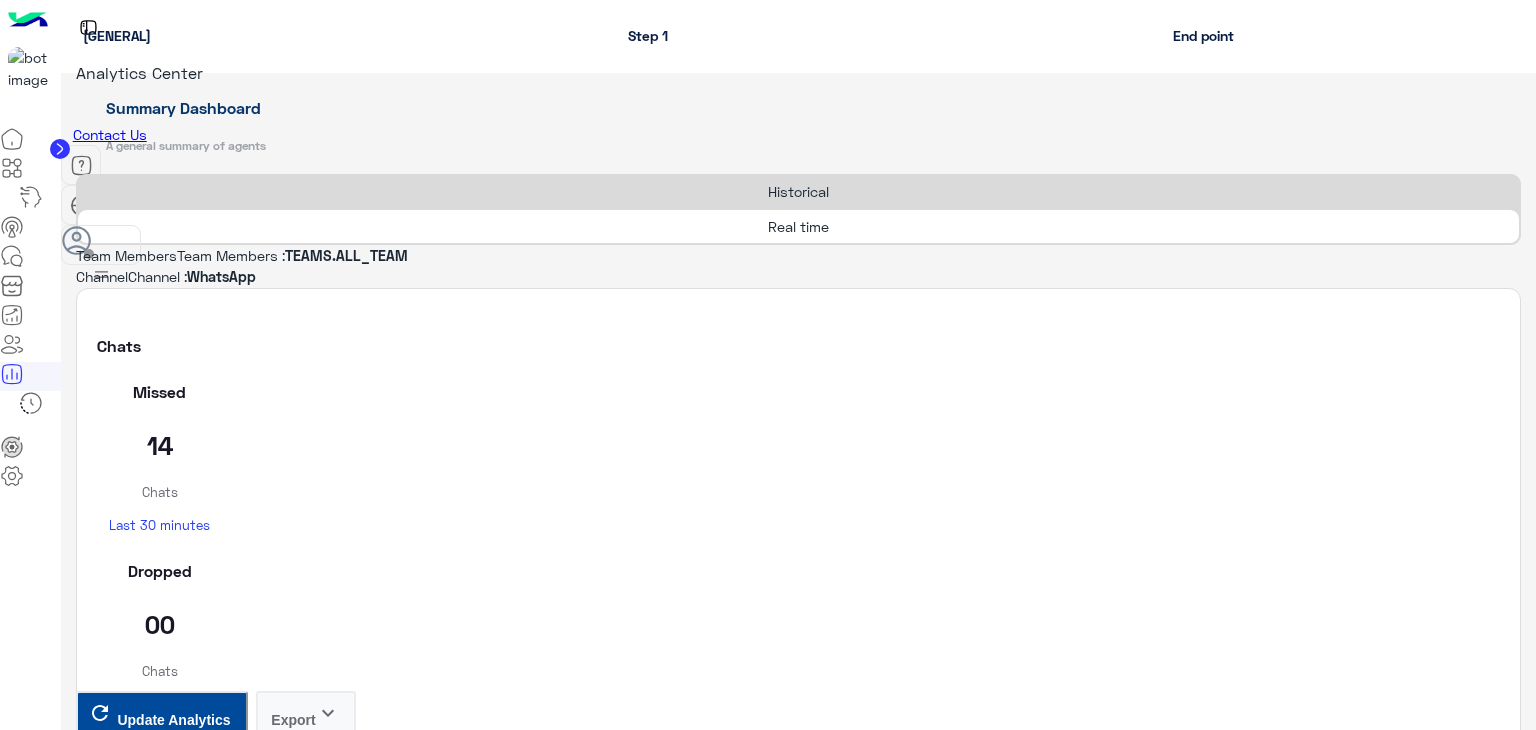 click on "Update Analytics" at bounding box center [161, 3984] 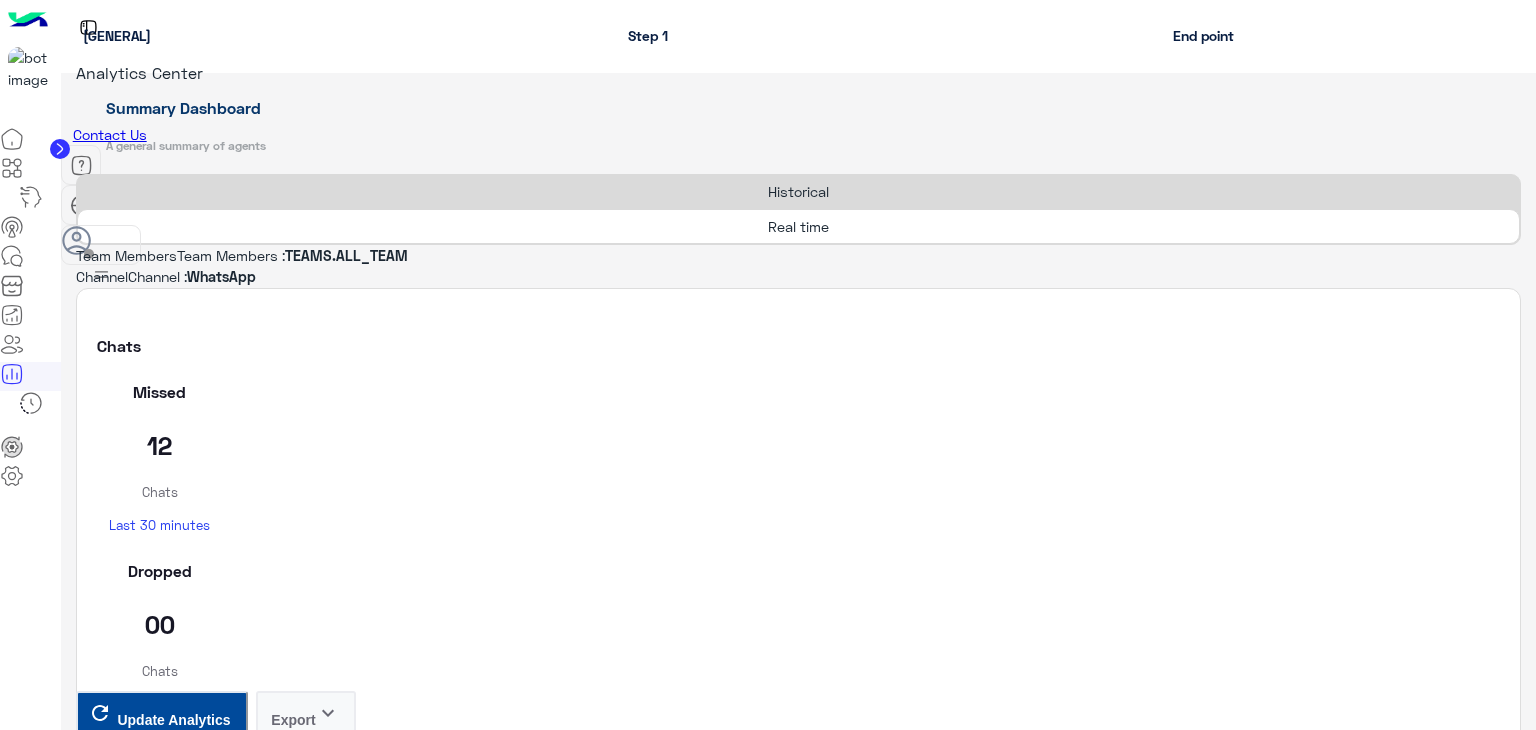 click on "Update Analytics" at bounding box center (173, 3989) 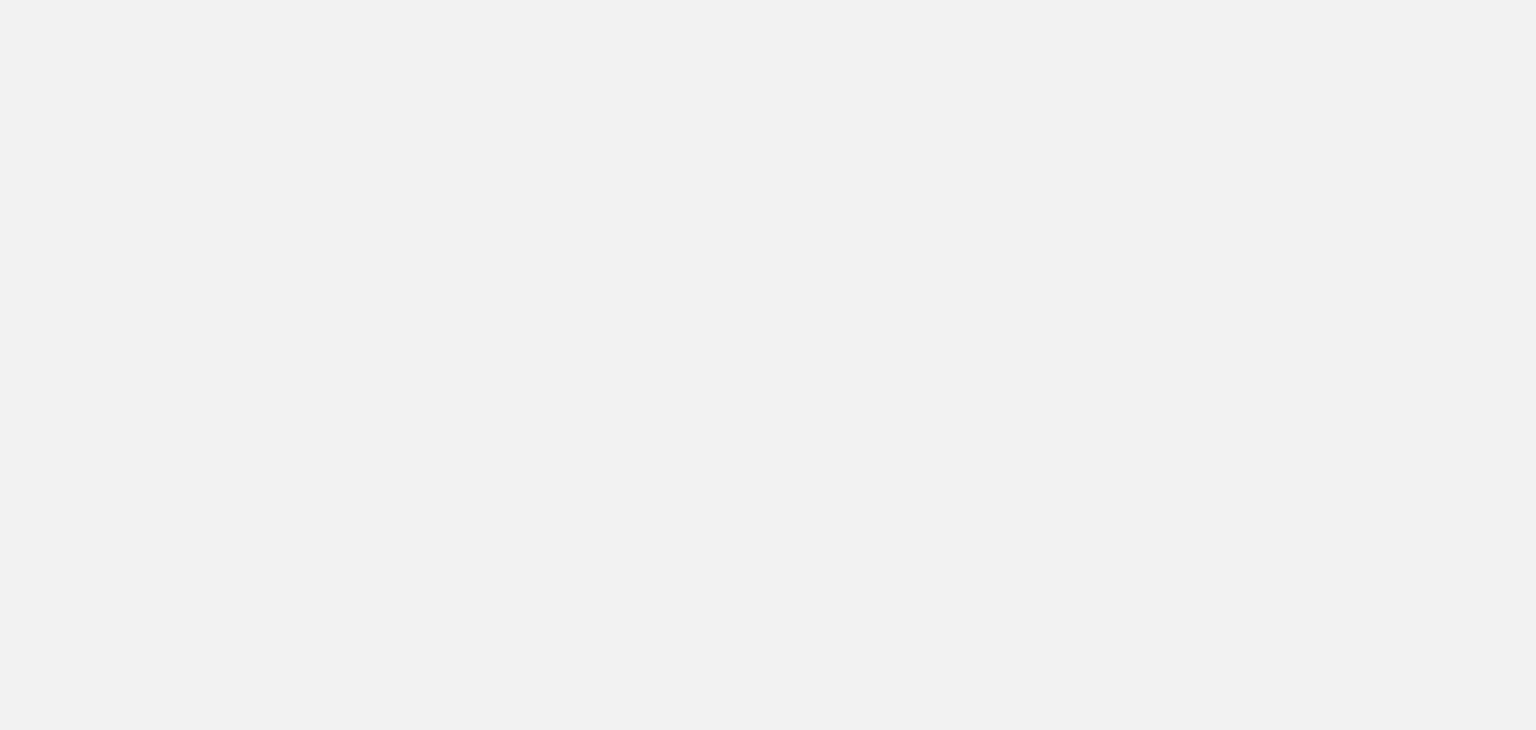 scroll, scrollTop: 0, scrollLeft: 0, axis: both 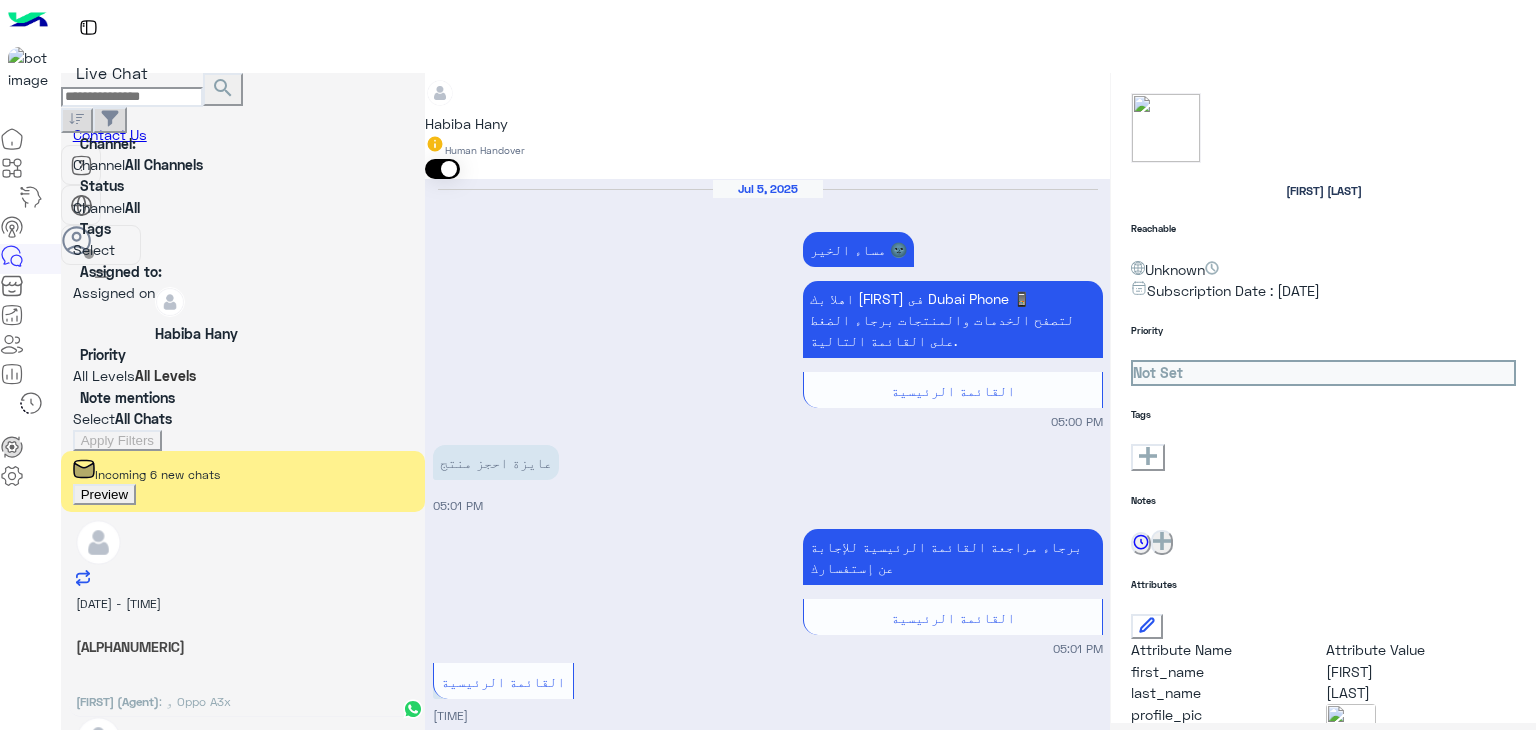 click on "Preview" at bounding box center [104, 494] 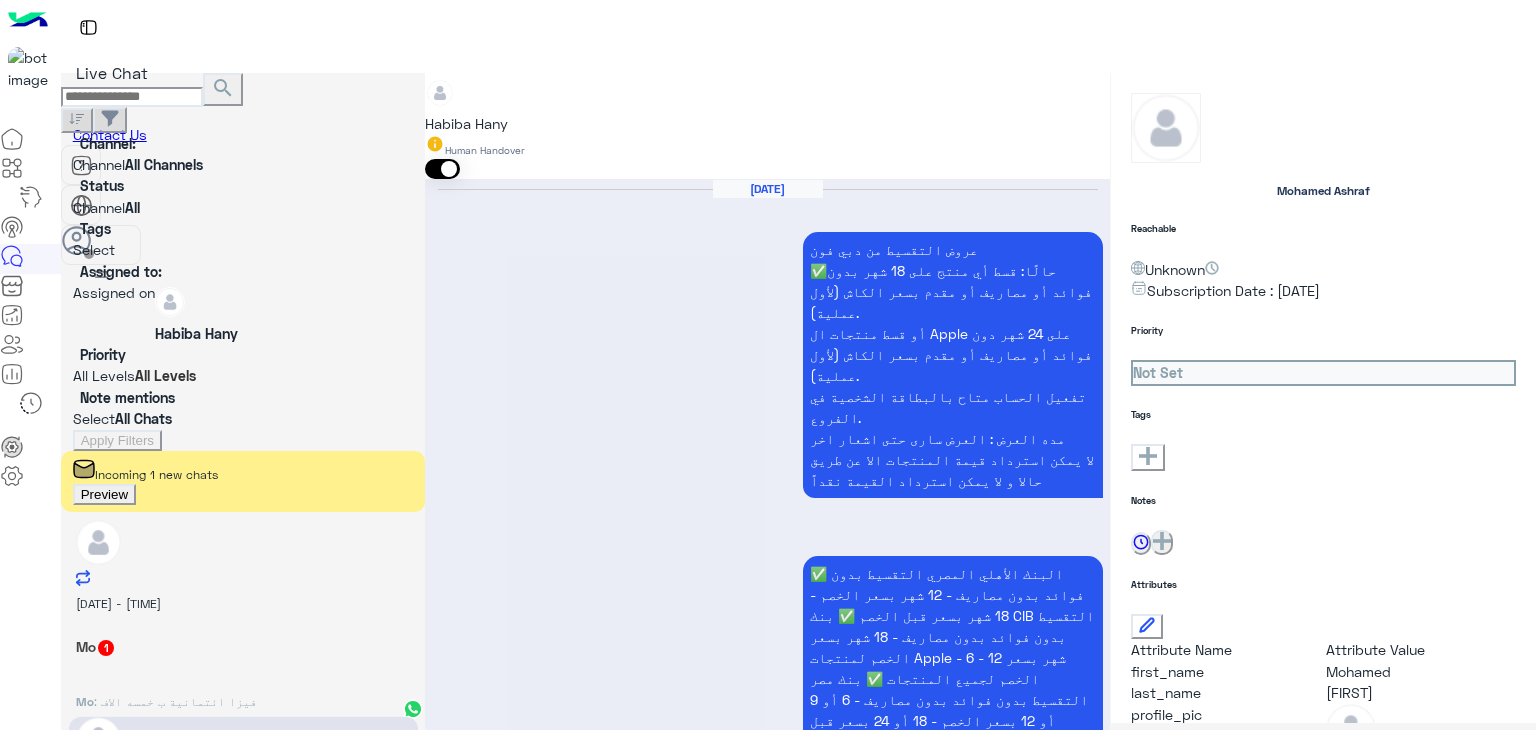 scroll, scrollTop: 3825, scrollLeft: 0, axis: vertical 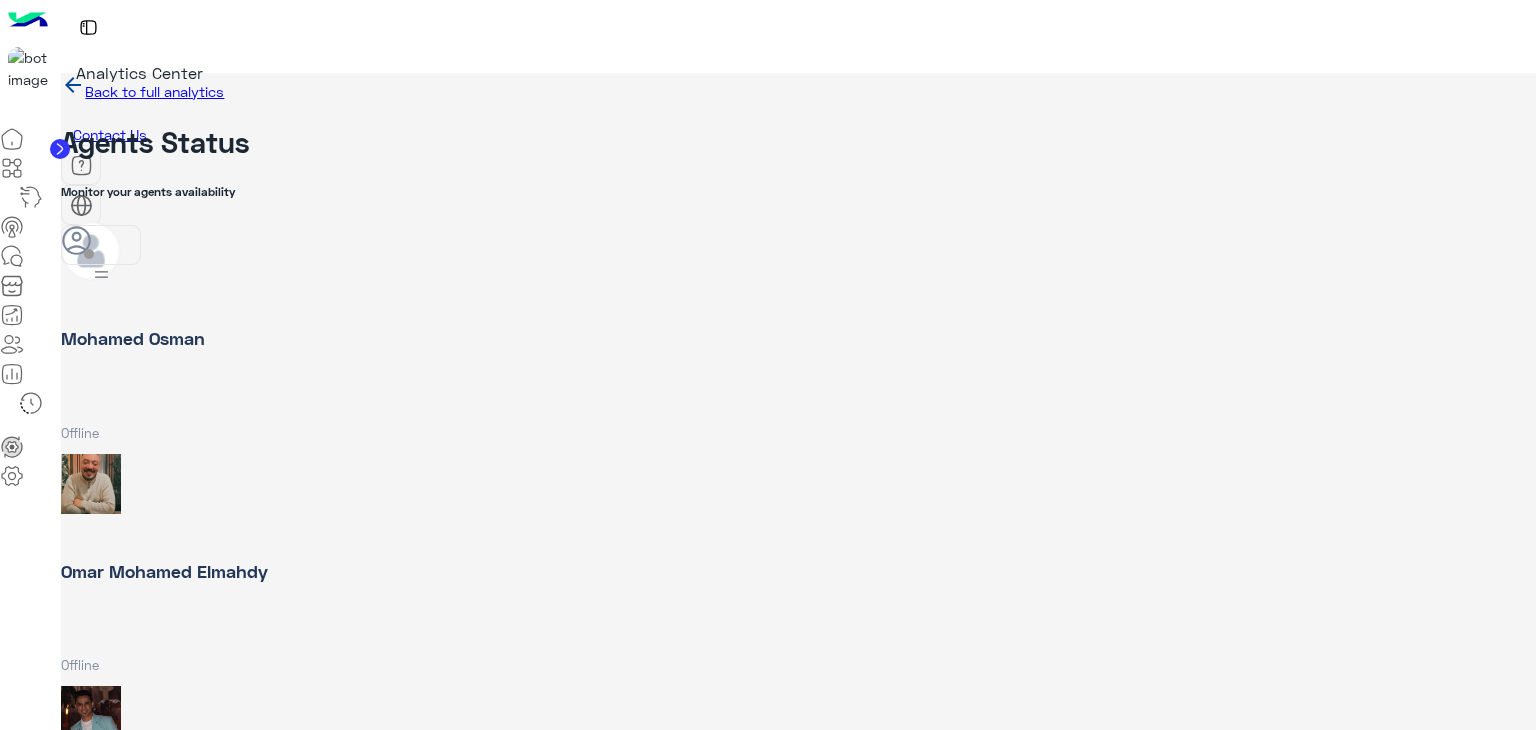 click at bounding box center [12, 476] 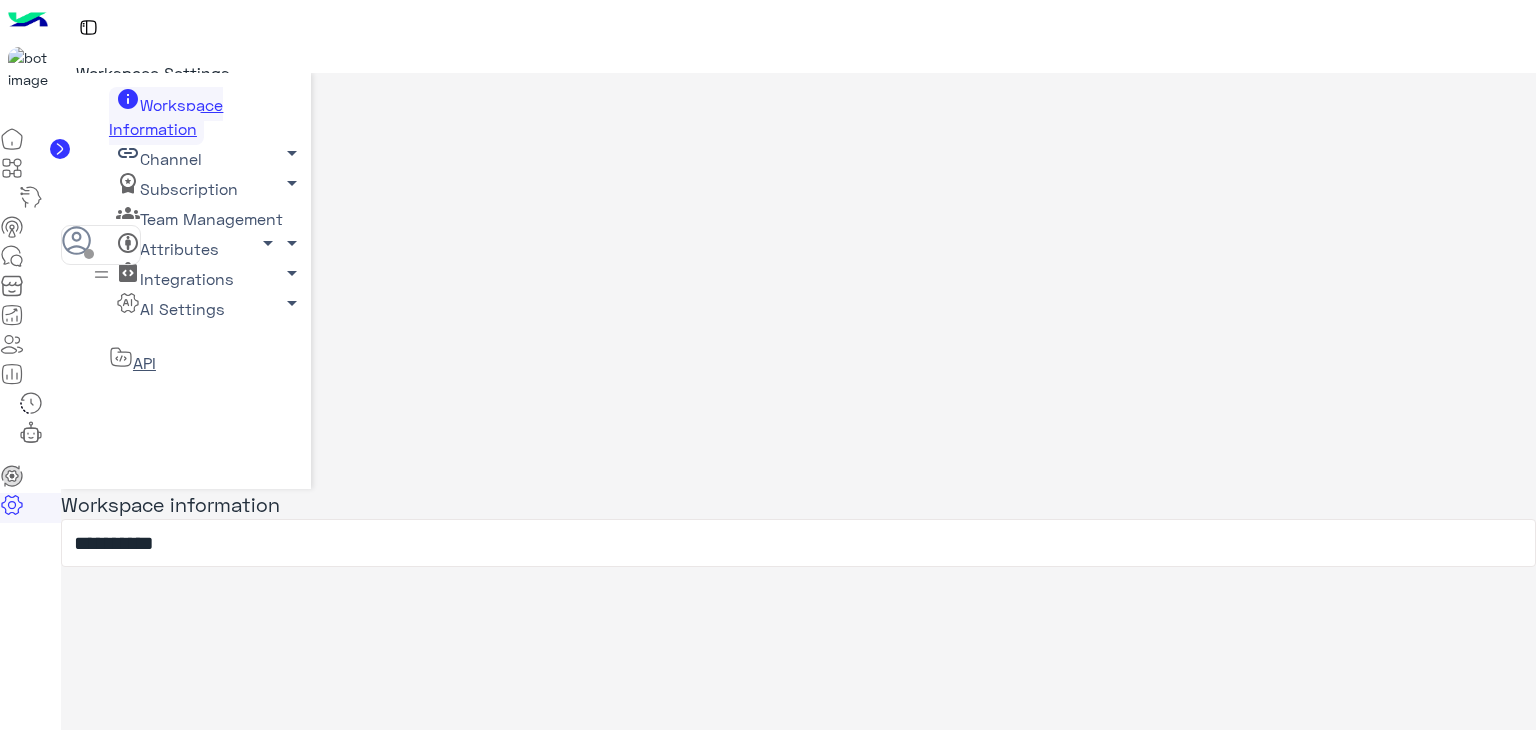 click on "Team Management   arrow_drop_down" at bounding box center (166, 116) 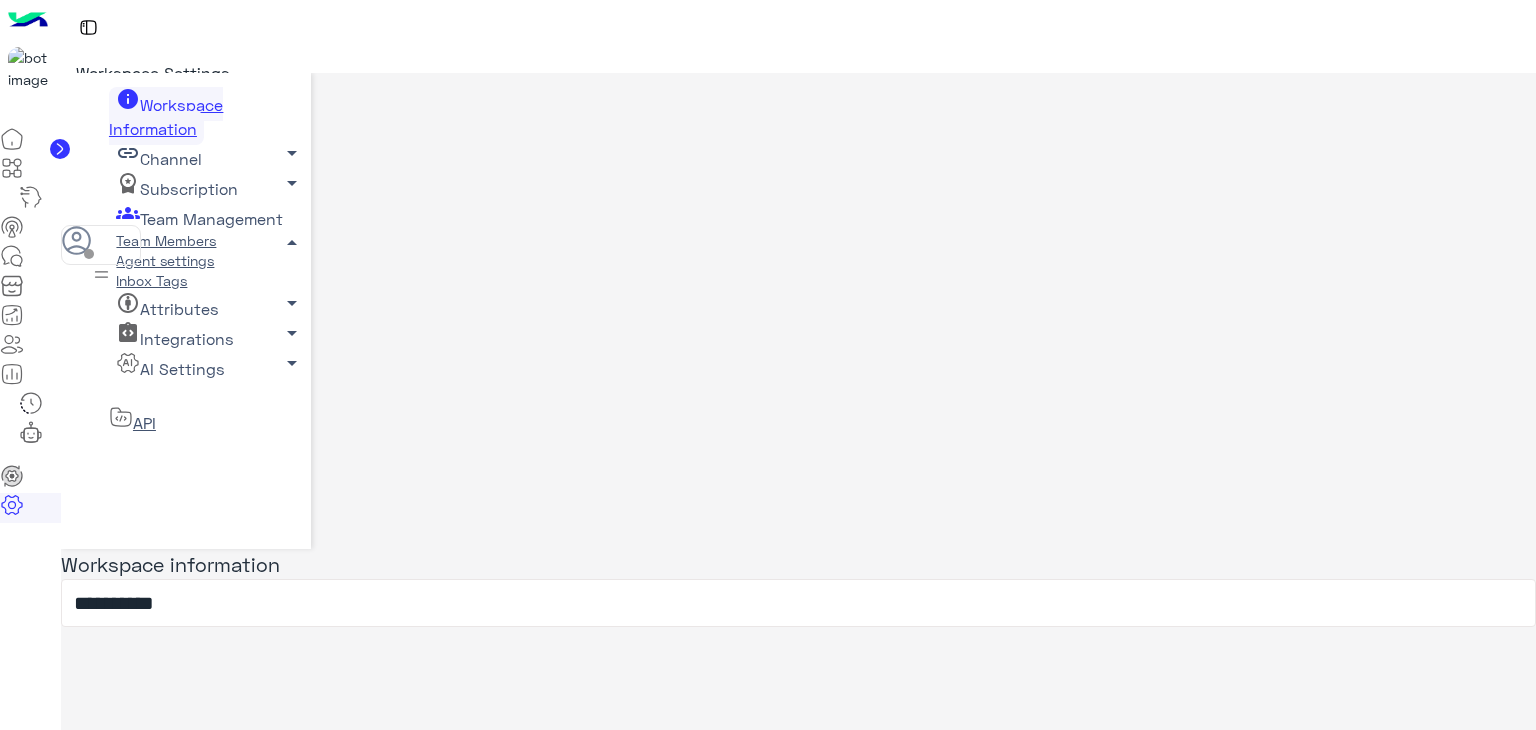 click on "Agent settings" at bounding box center [165, 260] 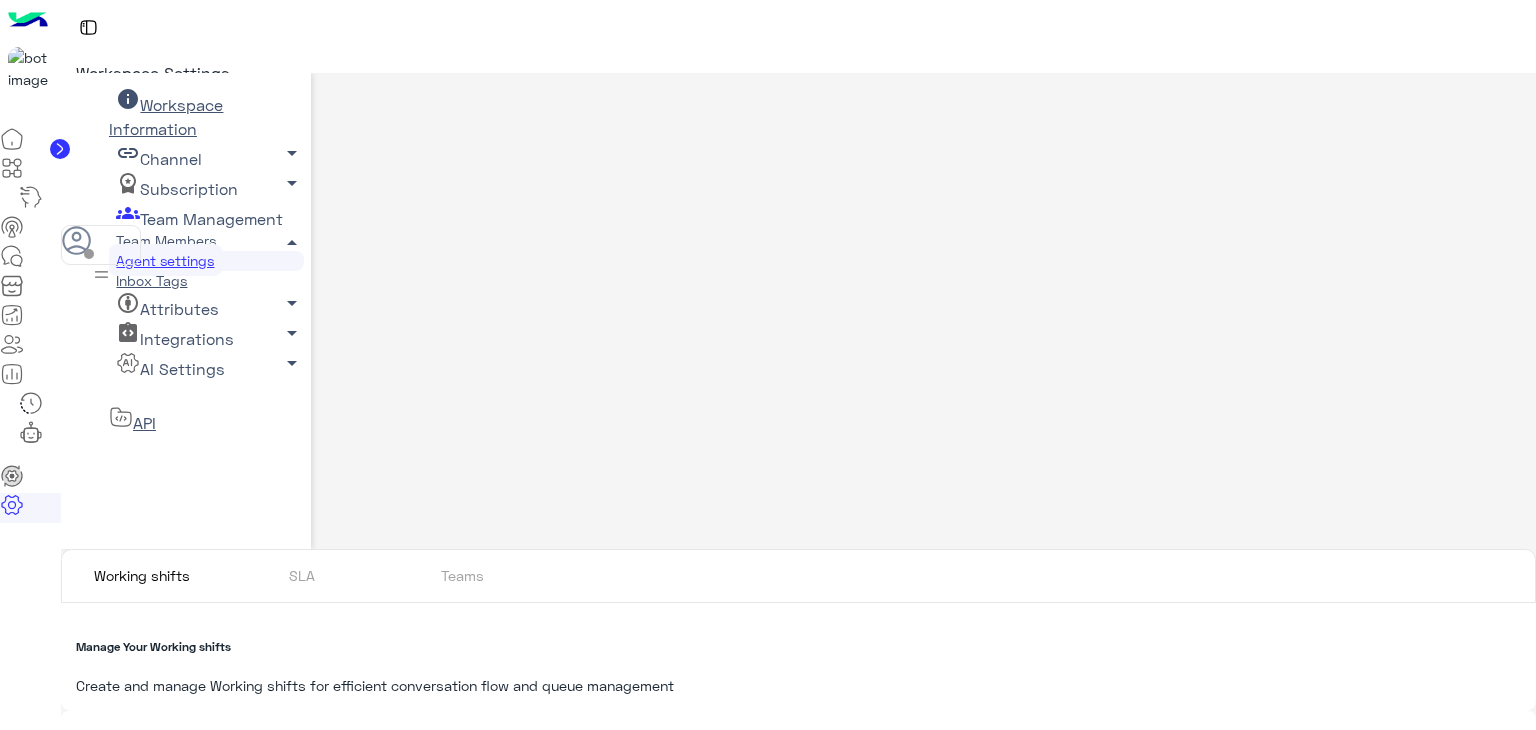 click on "Team Members" at bounding box center (166, 240) 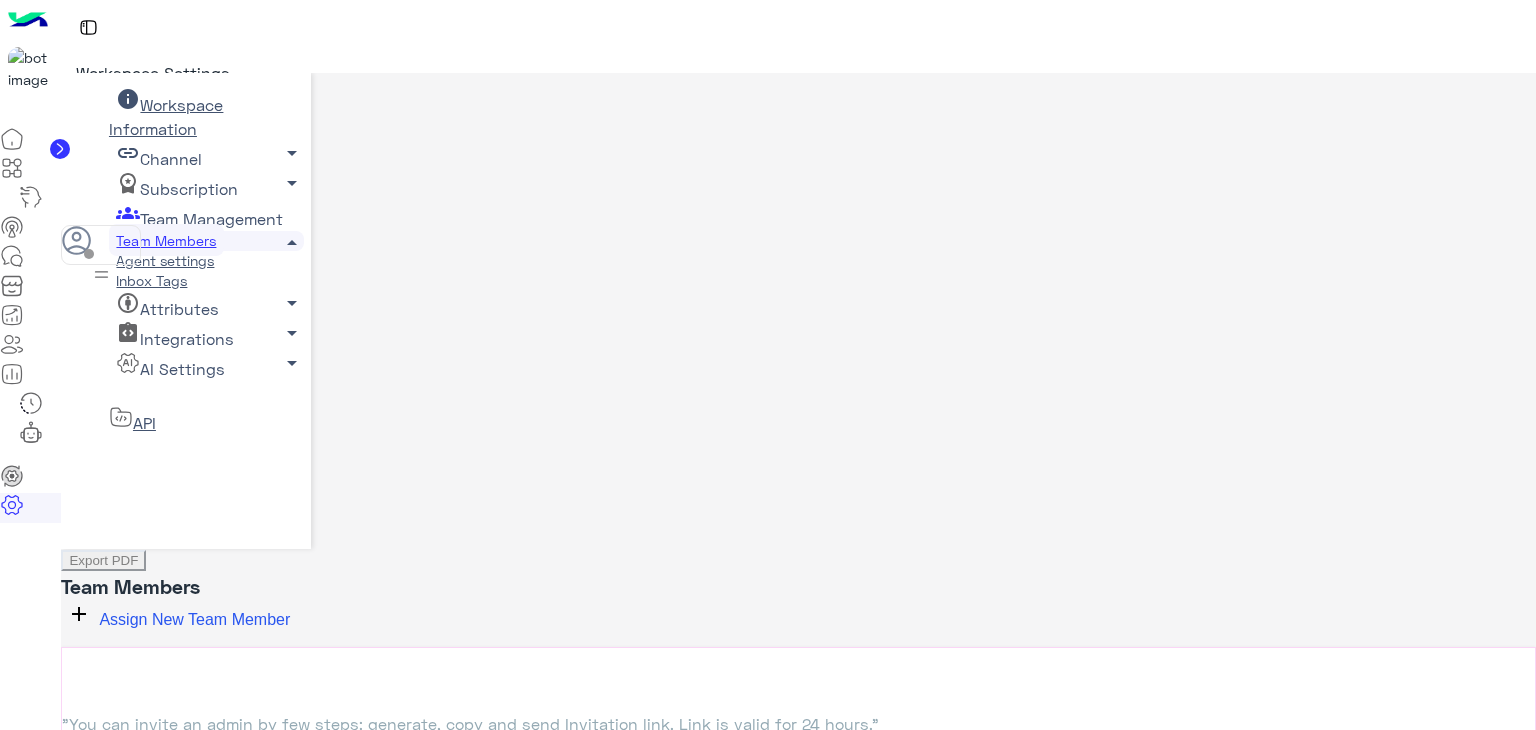 scroll, scrollTop: 4012, scrollLeft: 0, axis: vertical 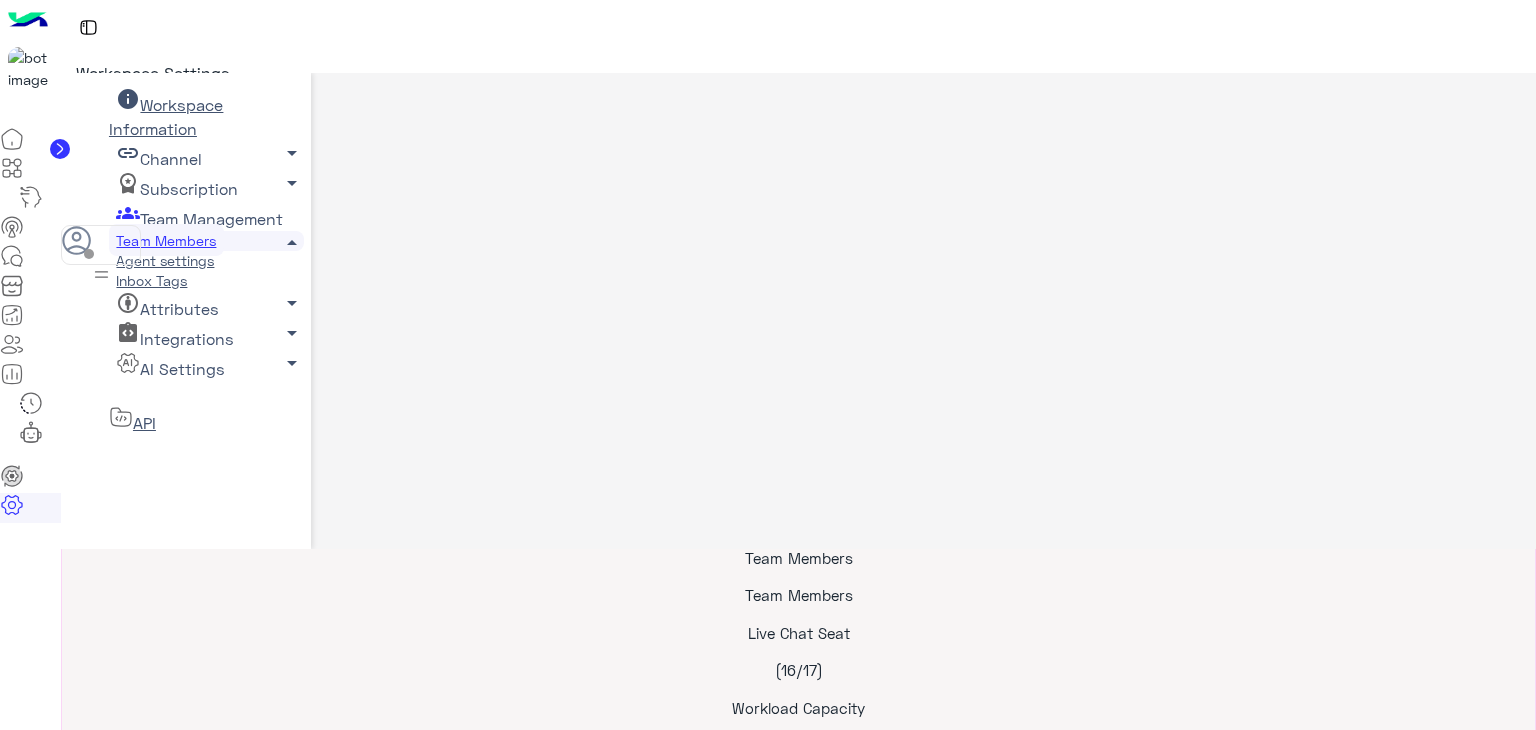 click at bounding box center (111, 13479) 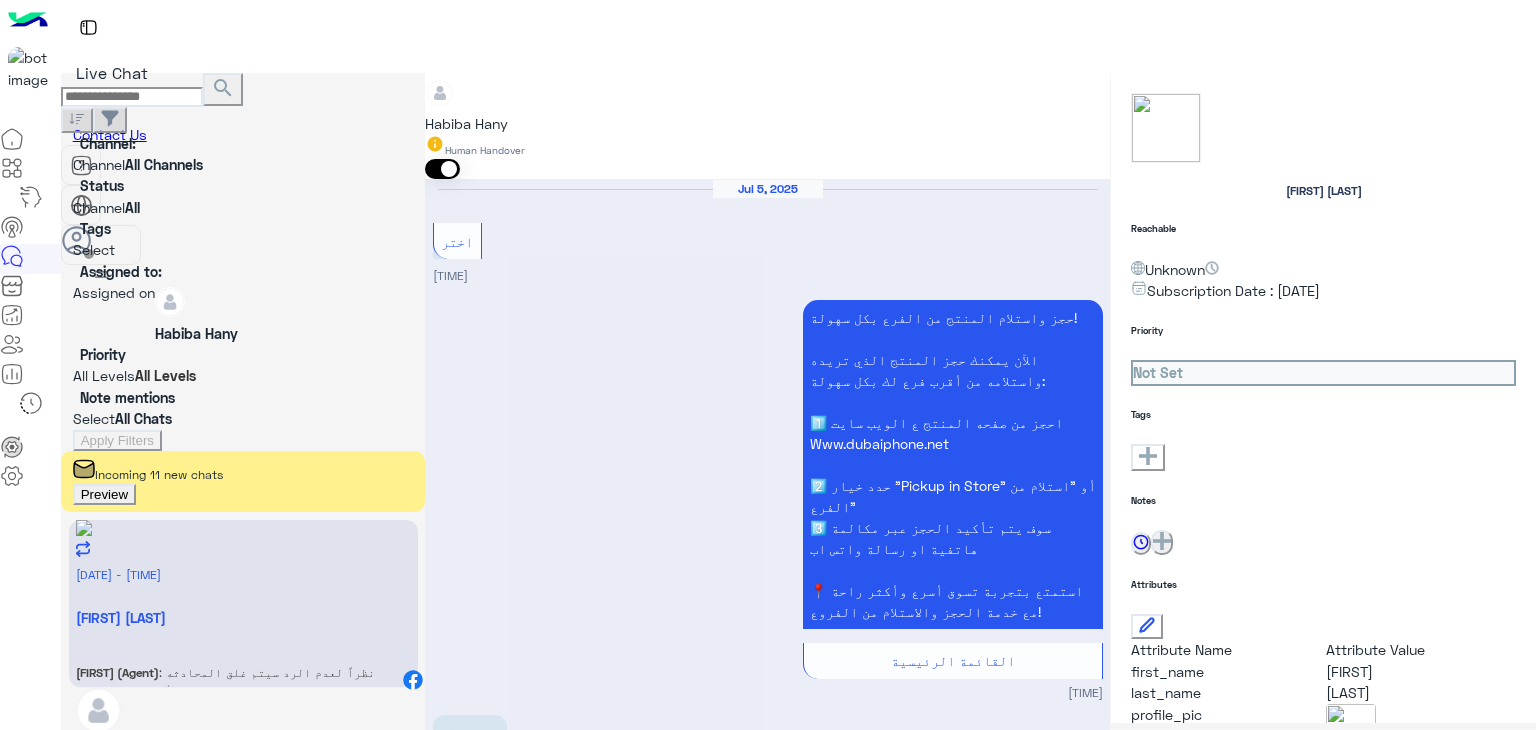 scroll, scrollTop: 0, scrollLeft: 0, axis: both 